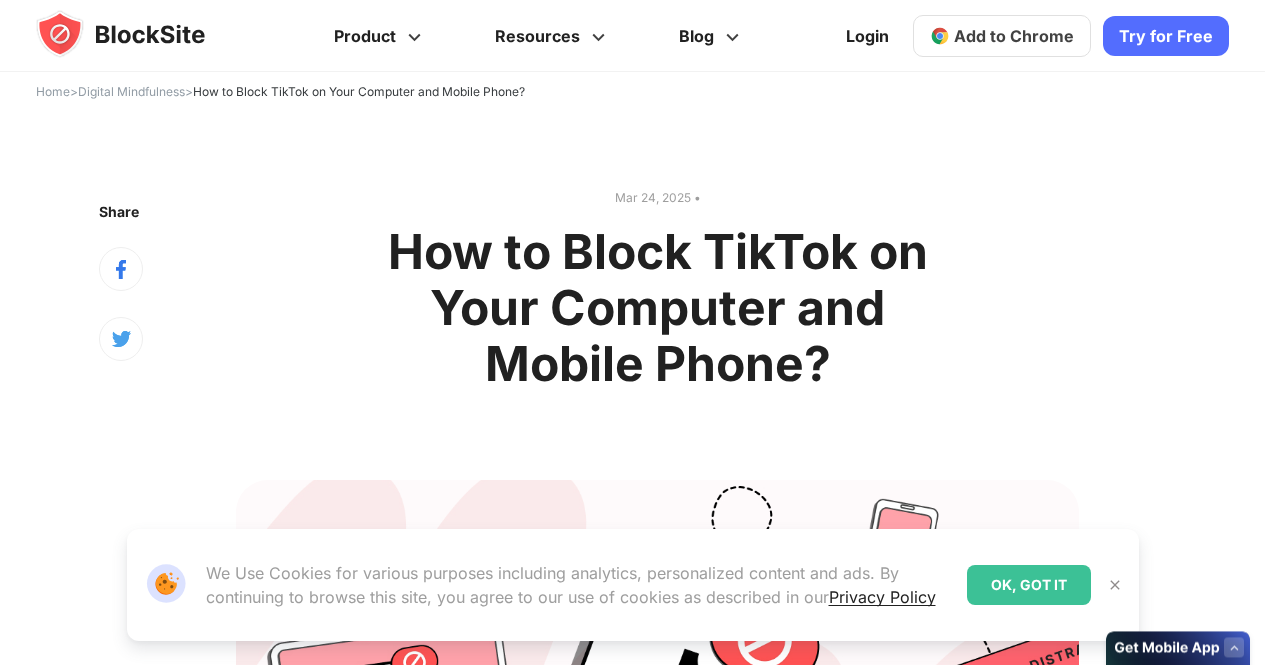 scroll, scrollTop: 0, scrollLeft: 0, axis: both 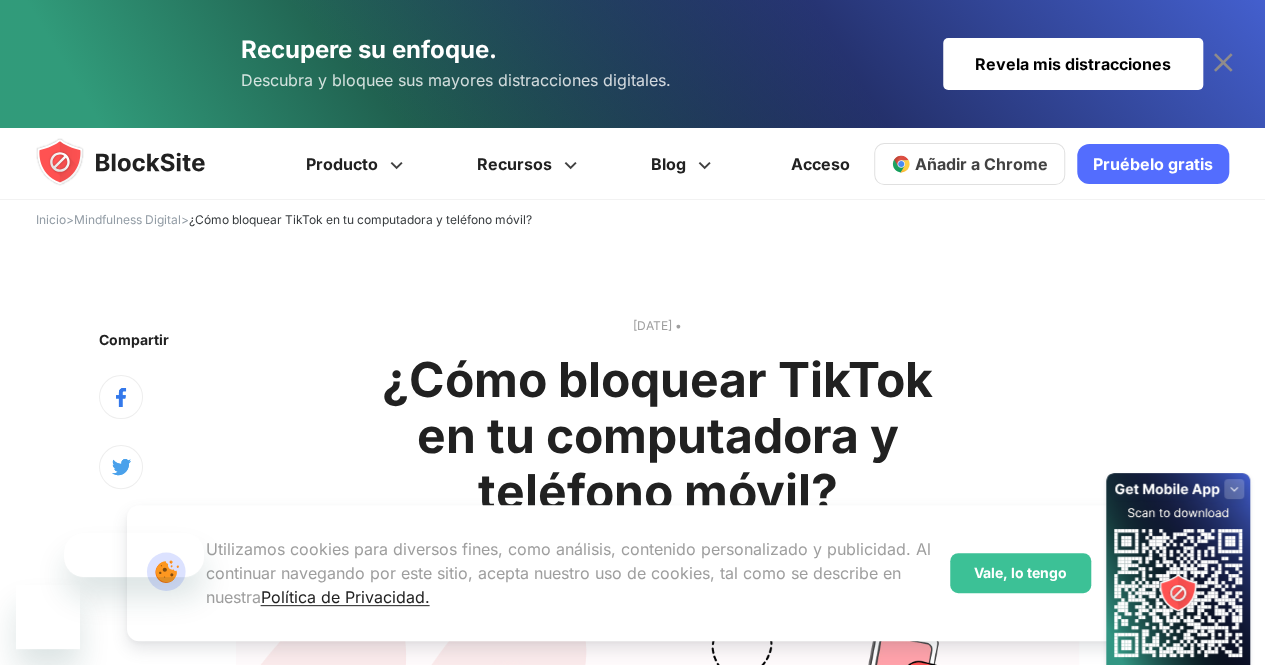 click on "Inicio  >  Mindfulness Digital  >  ¿Cómo bloquear TikTok en tu computadora y teléfono móvil?
Compartir
24 de marzo de 2025 •
¿Cómo bloquear TikTok en tu computadora y teléfono móvil?
The Social Shepherd  , los usuarios pasan 95 minutos en promedio en esta aplicación todos los días, lo que parece indicar que puede descuidar las tareas y obligaciones rutinarias. Además, los datos de  Oberlo
¿Qué es TikTok?" at bounding box center [632, 4887] 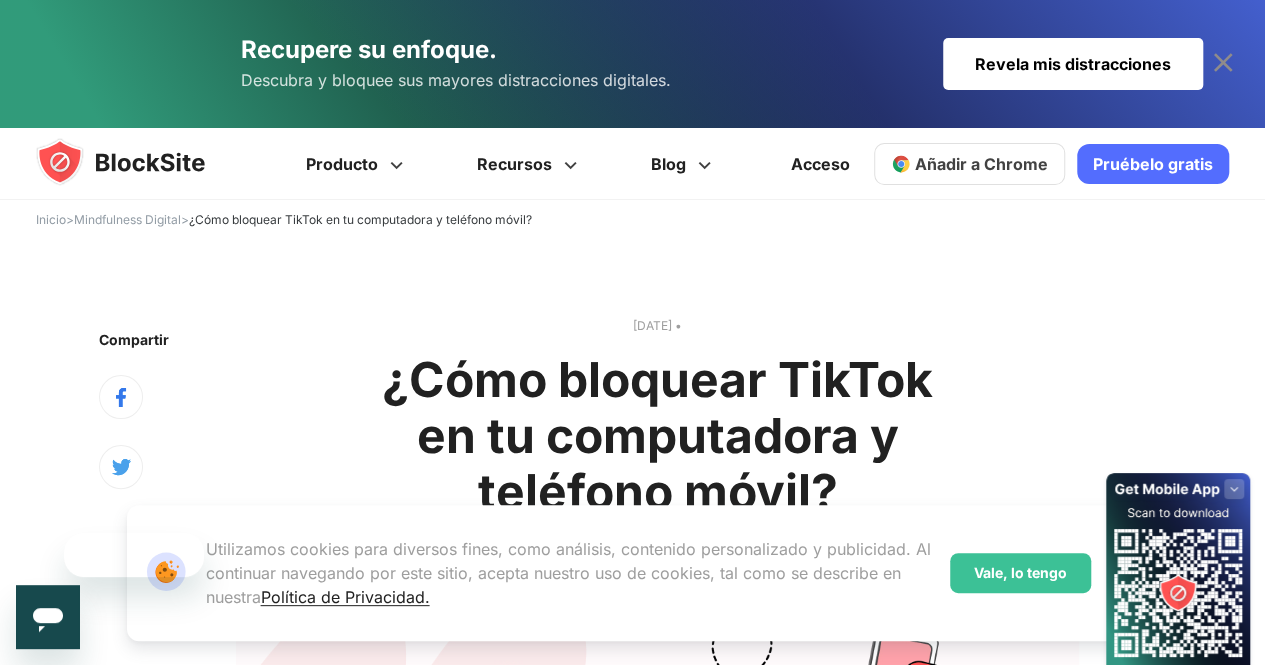 scroll, scrollTop: 0, scrollLeft: 0, axis: both 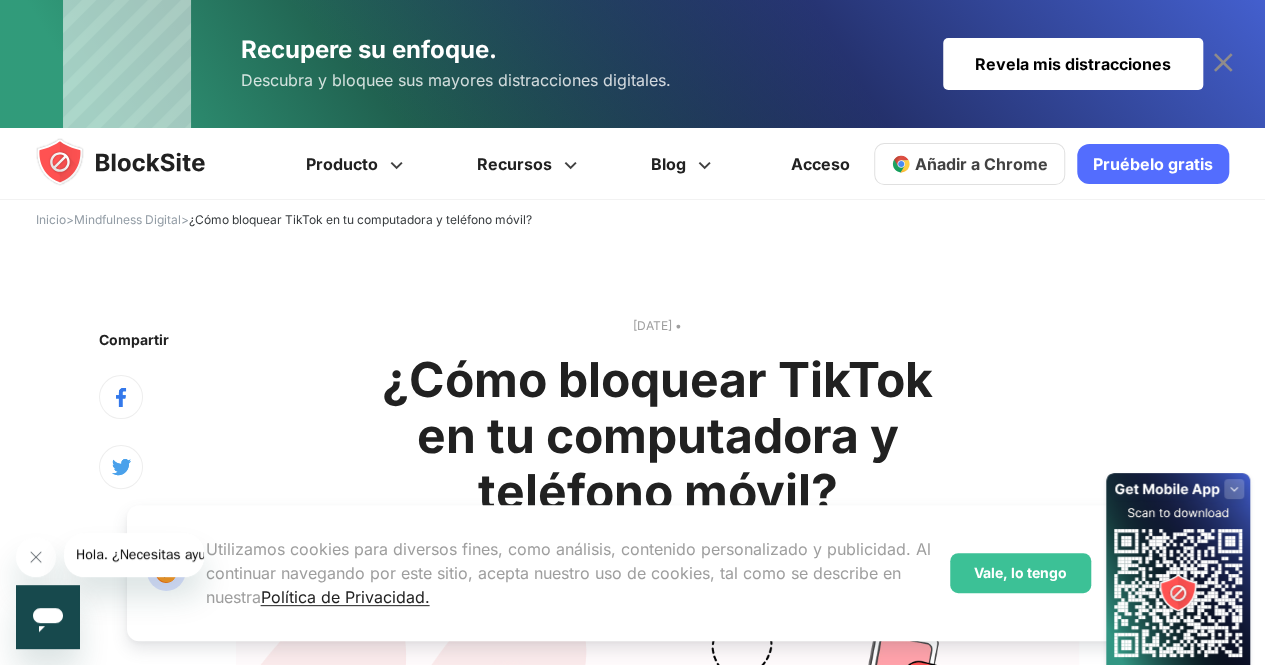 click on "Inicio  >  Mindfulness Digital  >  ¿Cómo bloquear TikTok en tu computadora y teléfono móvil?
Compartir
24 de marzo de 2025 •
¿Cómo bloquear TikTok en tu computadora y teléfono móvil?
The Social Shepherd  , los usuarios pasan 95 minutos en promedio en esta aplicación todos los días, lo que parece indicar que puede descuidar las tareas y obligaciones rutinarias. Además, los datos de  Oberlo
¿Qué es TikTok?" at bounding box center (632, 4887) 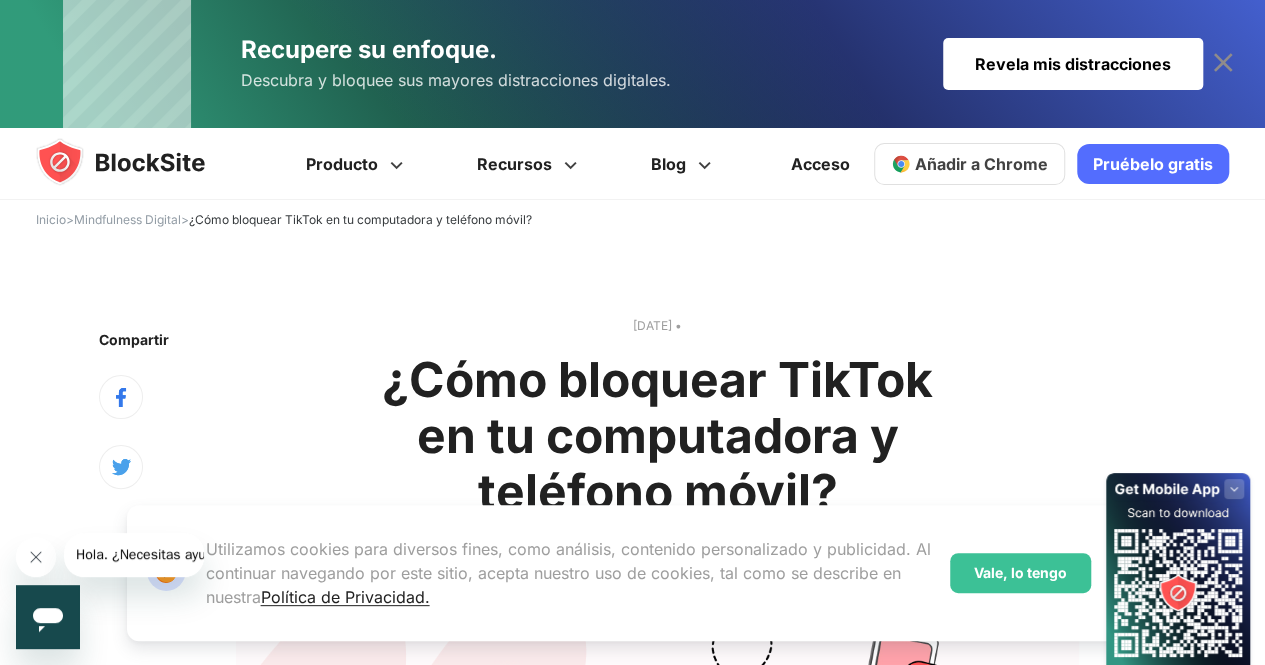 click at bounding box center (36, 557) 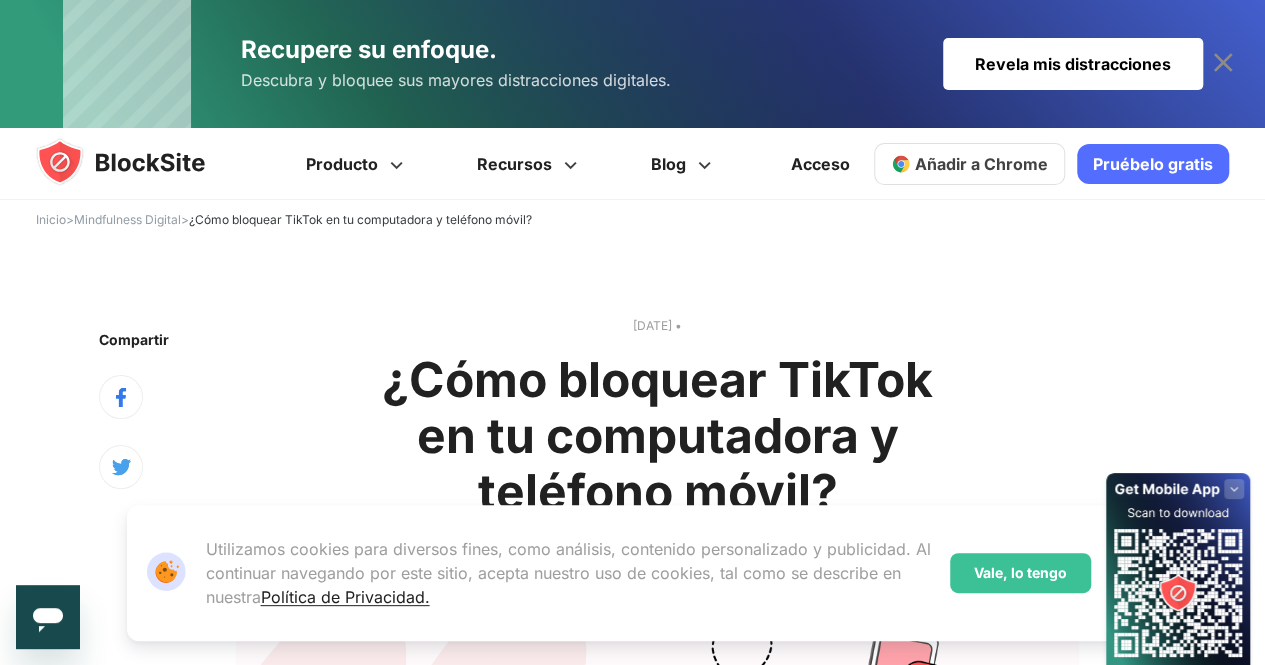 click on "¿Cómo bloquear TikTok en tu computadora y teléfono móvil?" at bounding box center [657, 435] 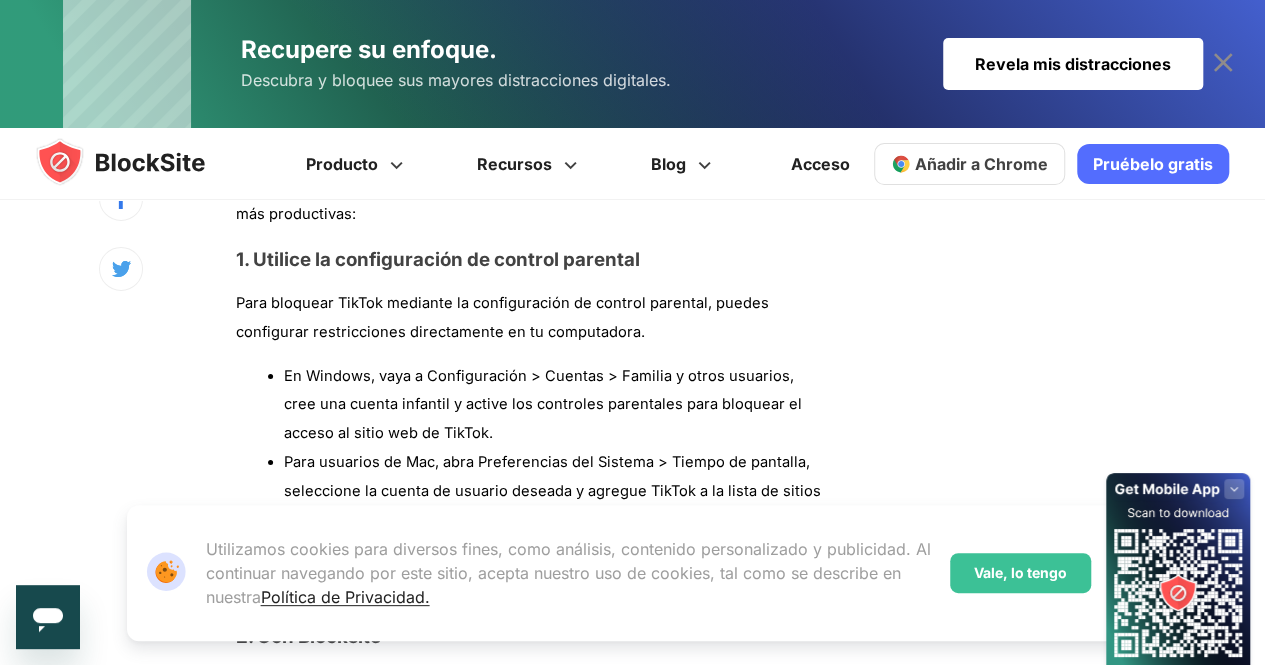 scroll, scrollTop: 3320, scrollLeft: 0, axis: vertical 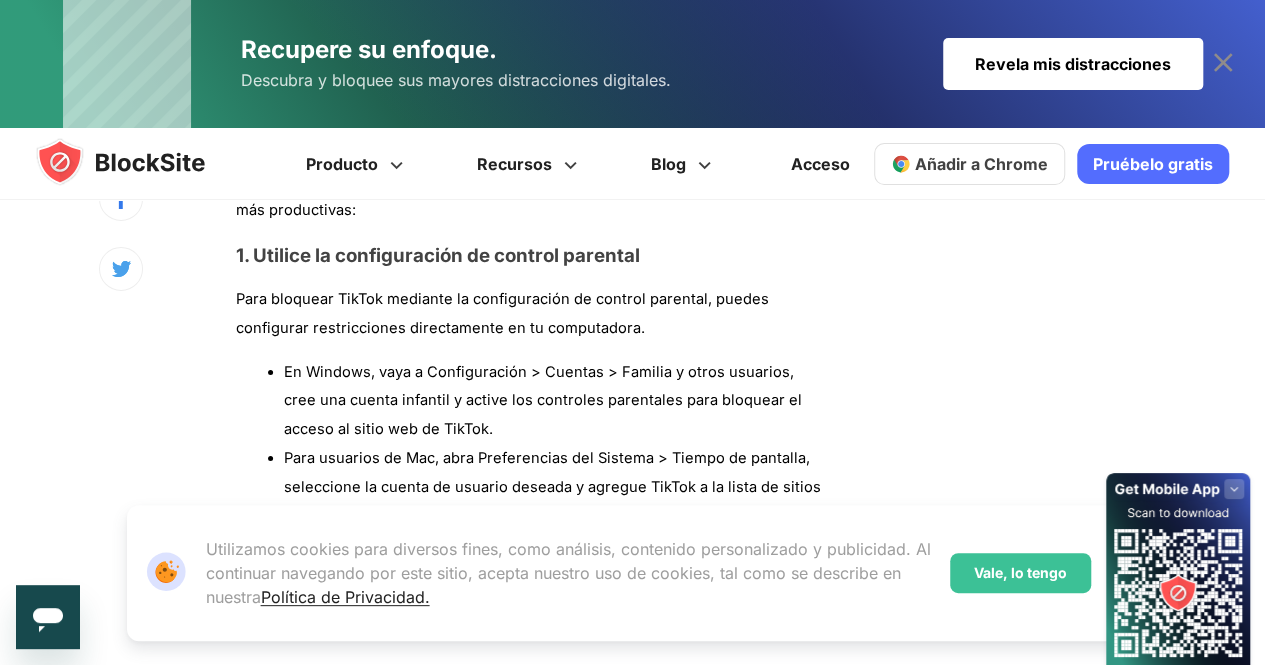 click on "En Windows, vaya a Configuración > Cuentas > Familia y otros usuarios, cree una cuenta infantil y active los controles parentales para bloquear el acceso al sitio web de TikTok." at bounding box center (555, 401) 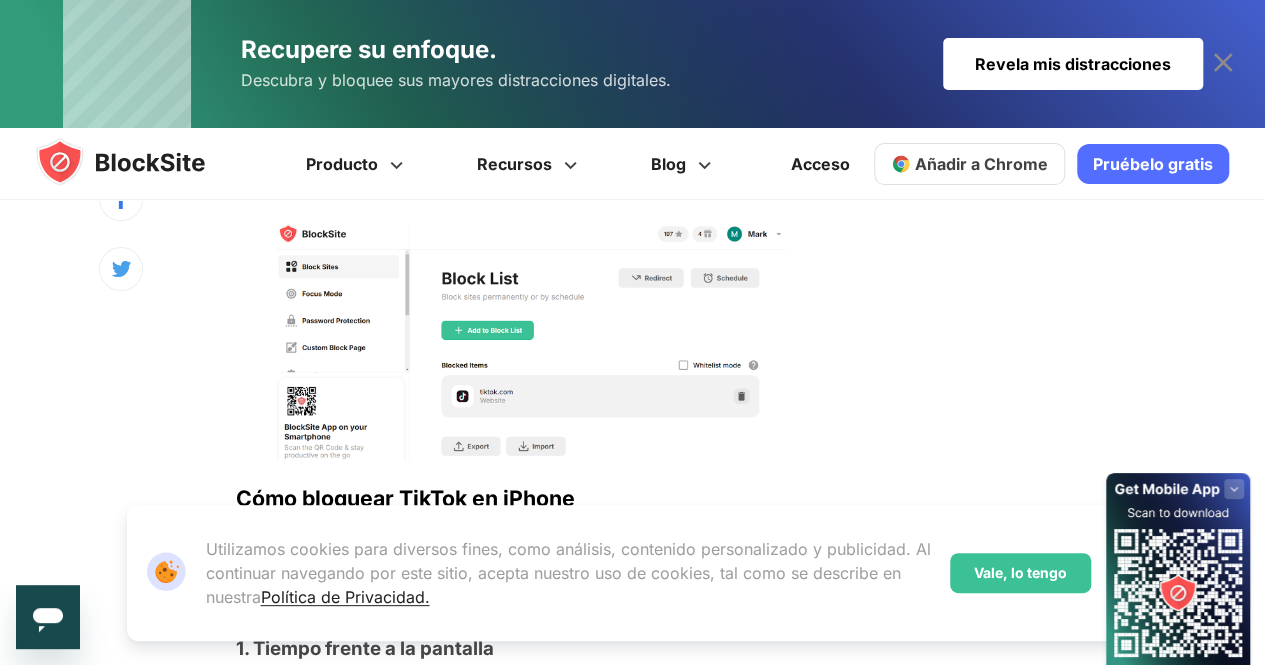 scroll, scrollTop: 3920, scrollLeft: 0, axis: vertical 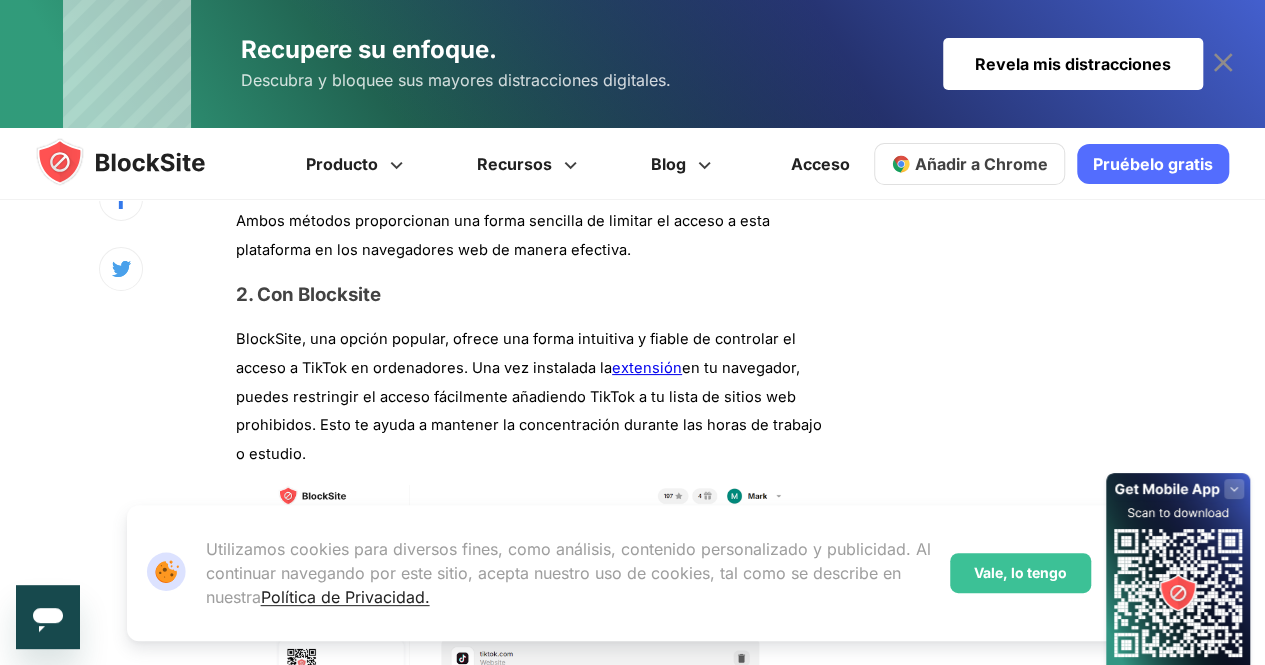 click on "extensión" at bounding box center (647, 368) 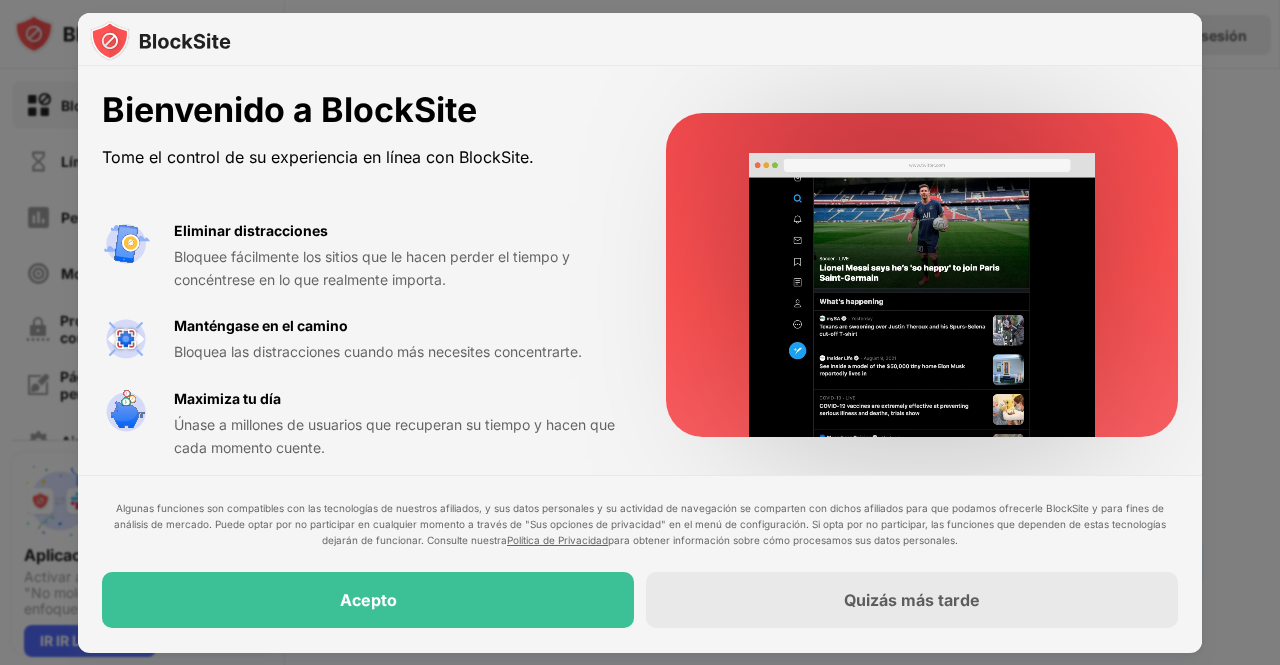 scroll, scrollTop: 0, scrollLeft: 0, axis: both 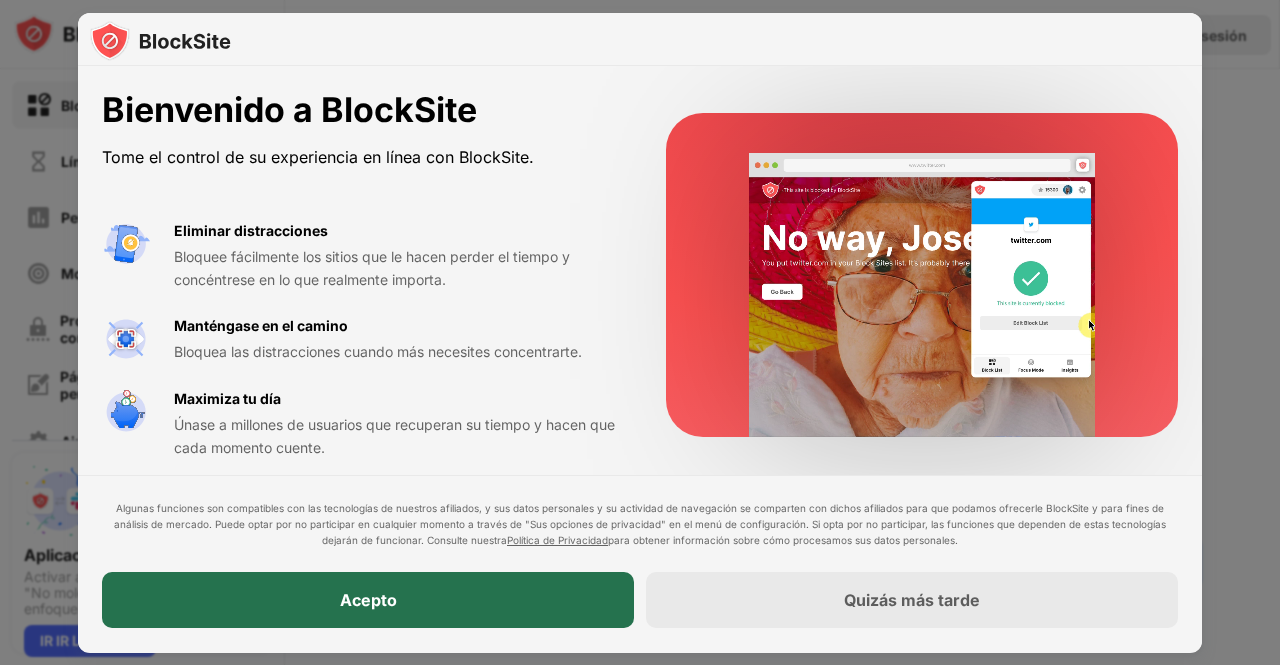 click on "Acepto" at bounding box center (368, 601) 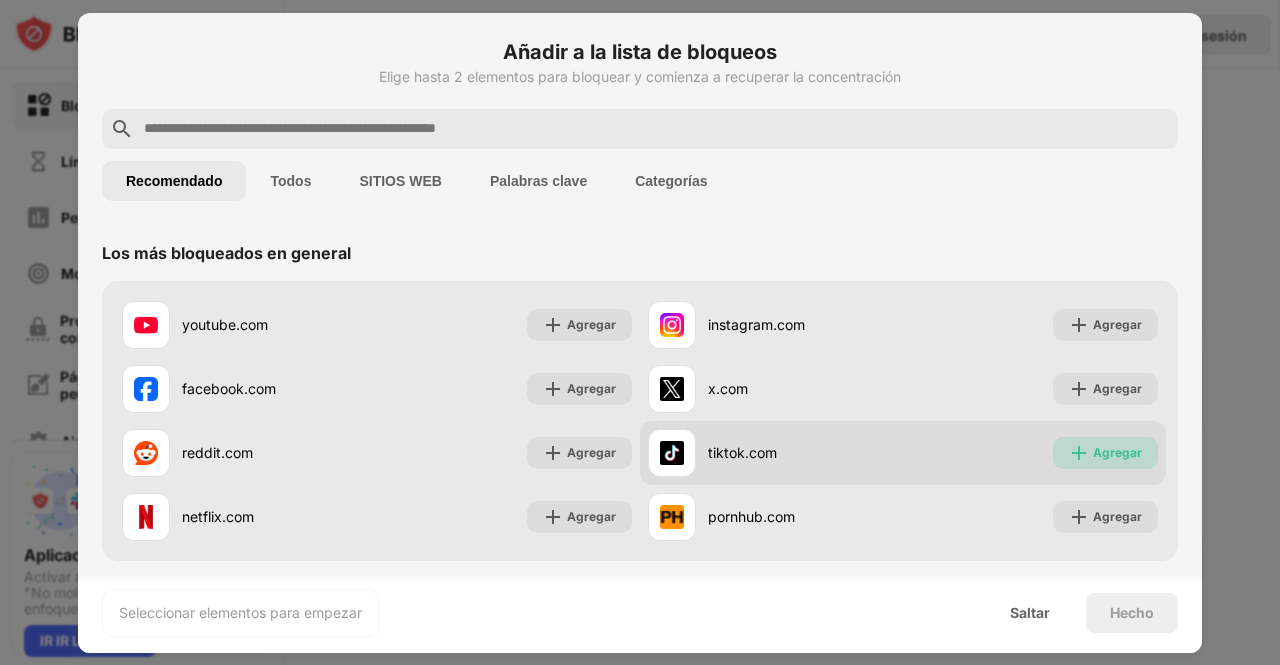 click on "Agregar" at bounding box center [1117, 452] 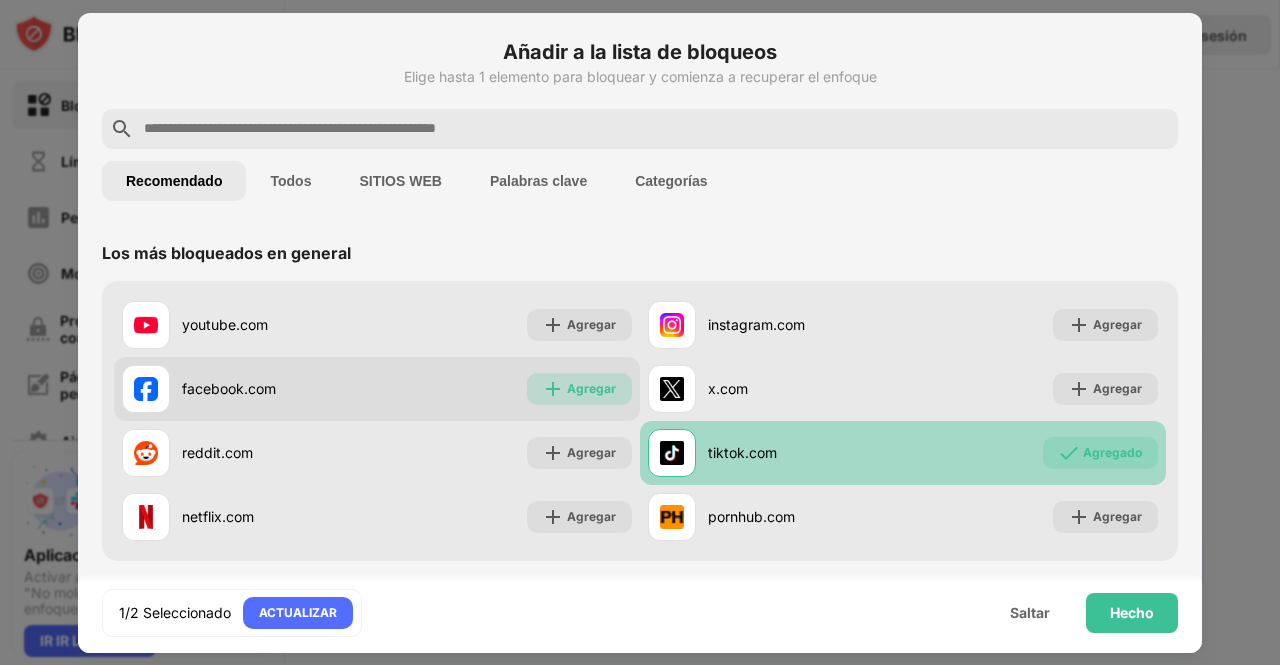 click on "Agregar" at bounding box center (579, 389) 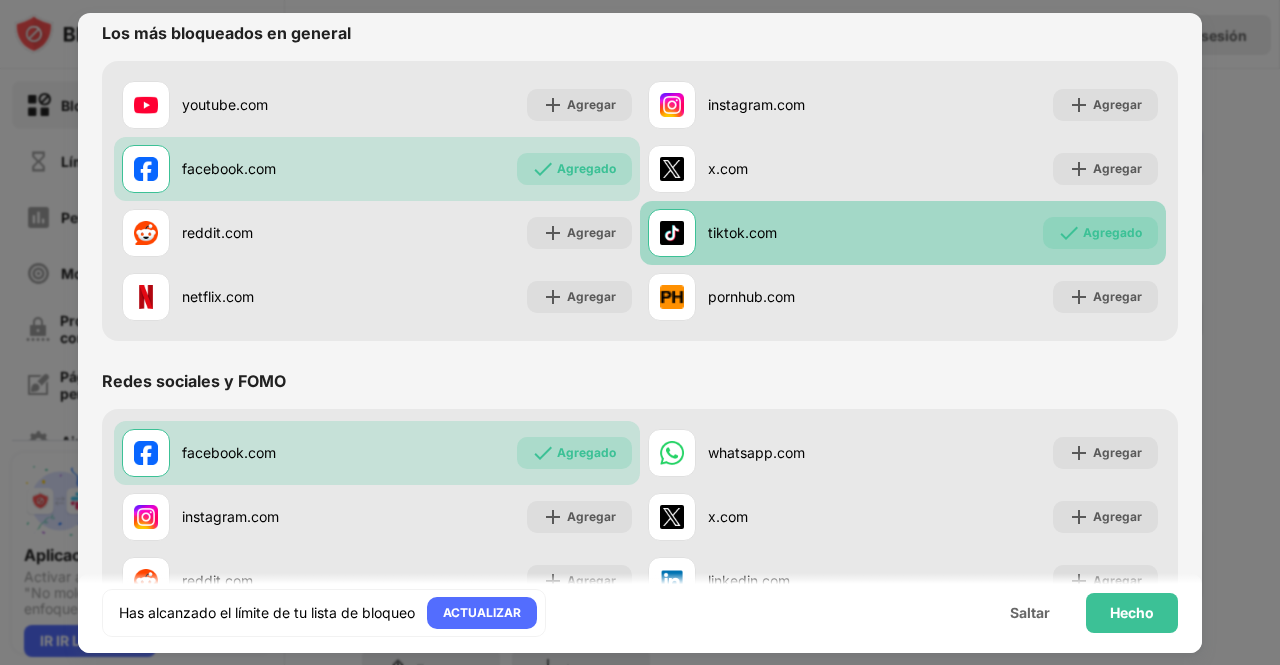 scroll, scrollTop: 0, scrollLeft: 0, axis: both 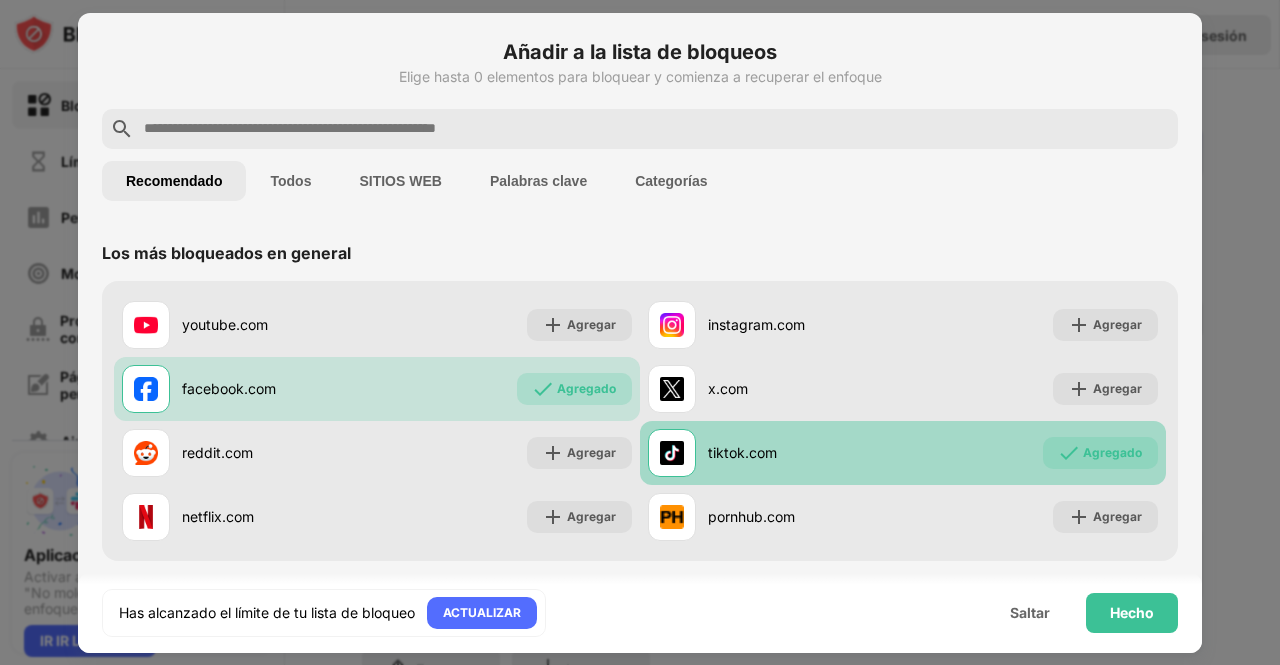 click on "SITIOS WEB" at bounding box center [400, 181] 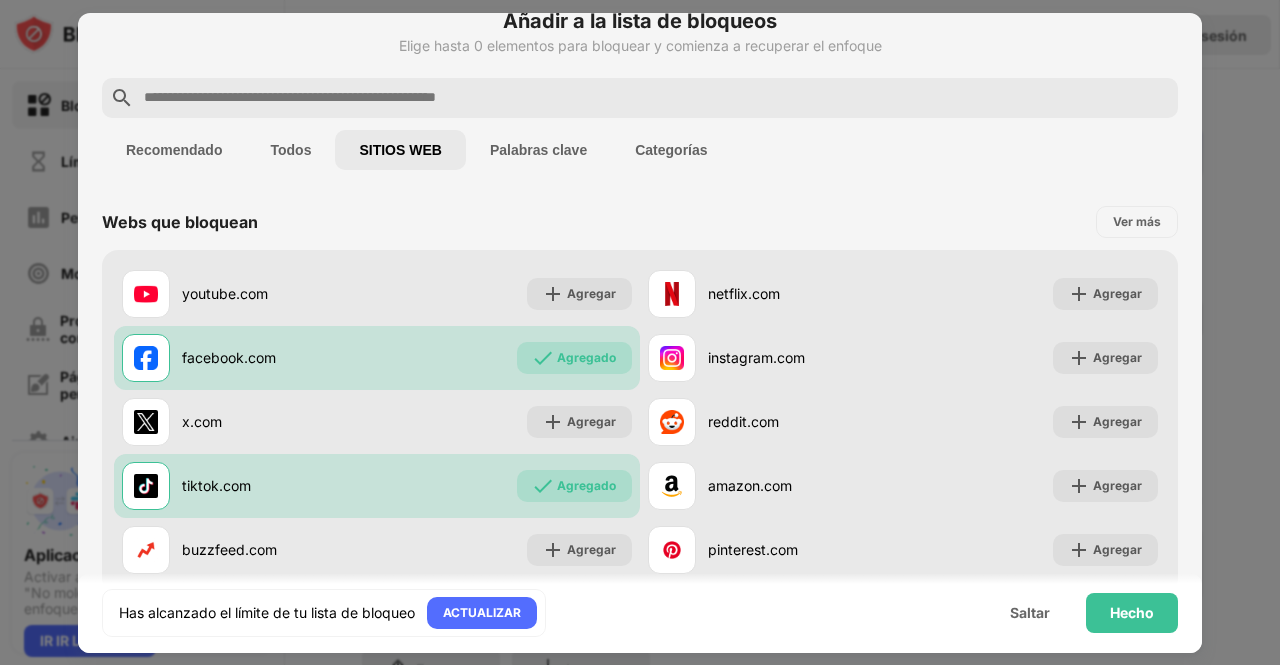 scroll, scrollTop: 30, scrollLeft: 0, axis: vertical 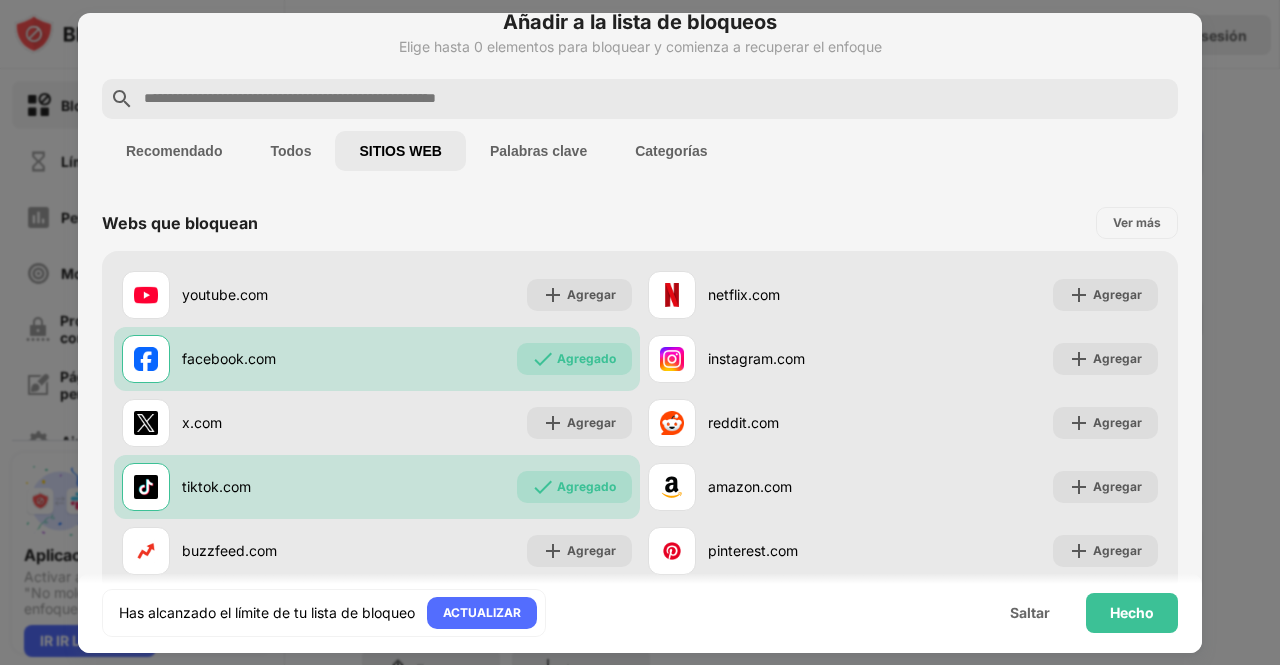 click on "Todos" at bounding box center [290, 151] 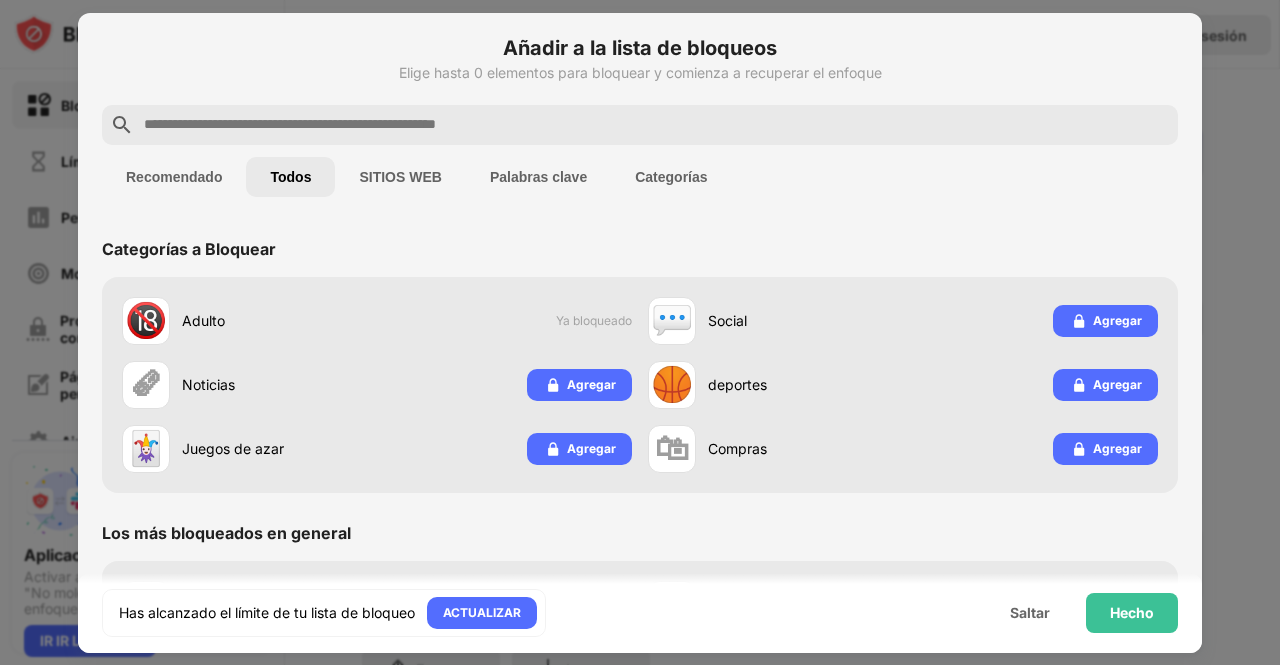 scroll, scrollTop: 0, scrollLeft: 0, axis: both 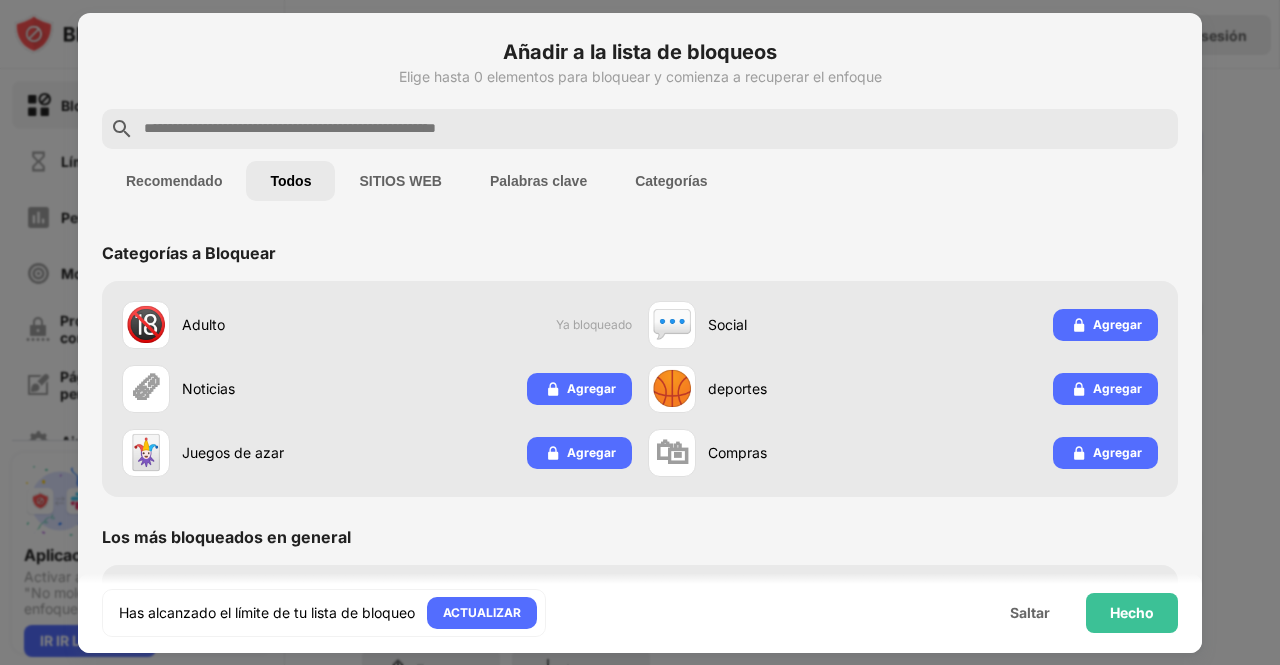 click at bounding box center (656, 129) 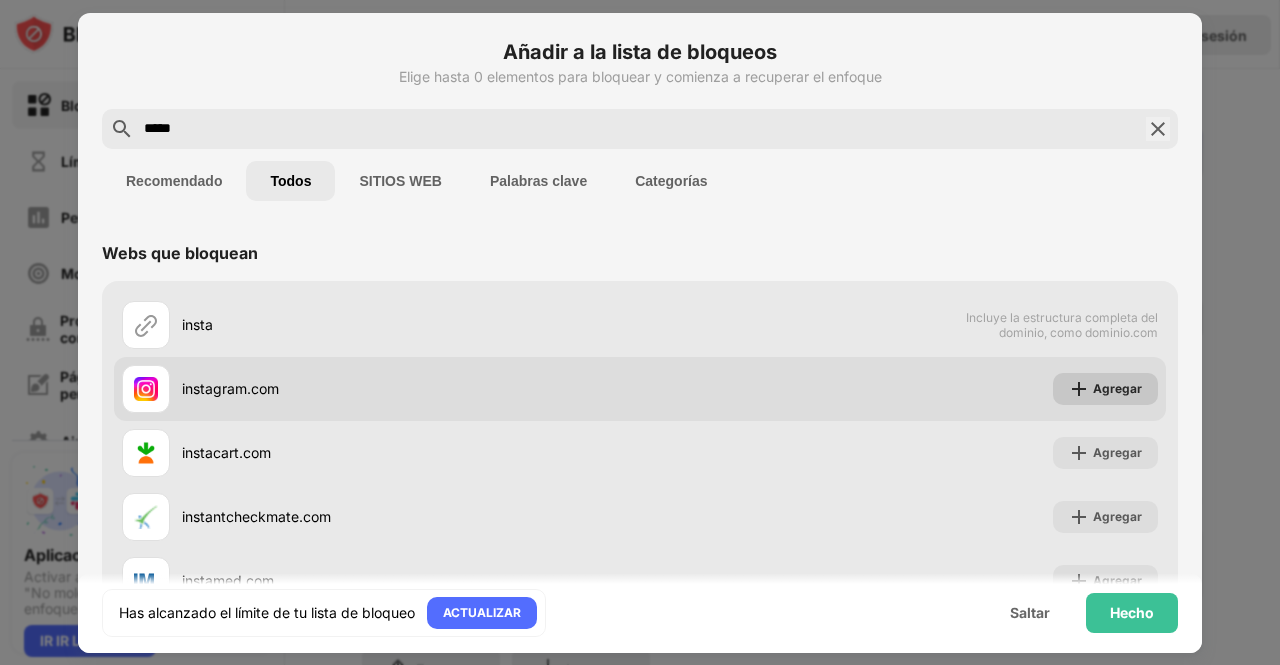 type on "*****" 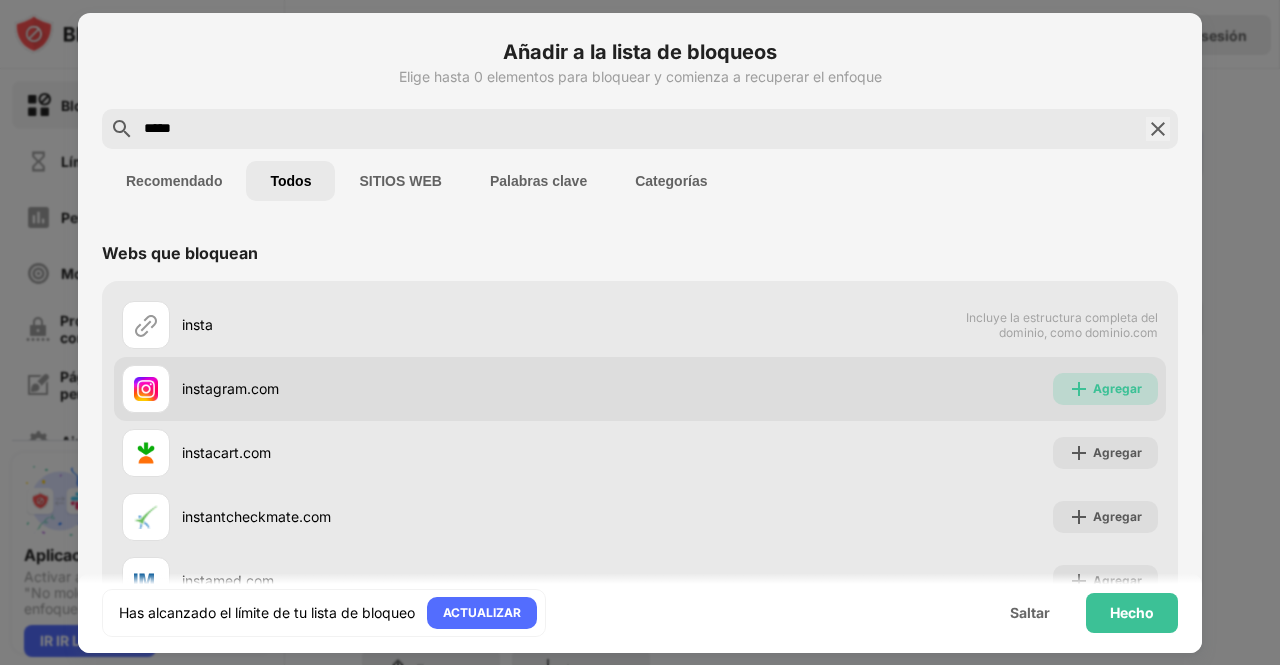 click on "Agregar" at bounding box center (1117, 388) 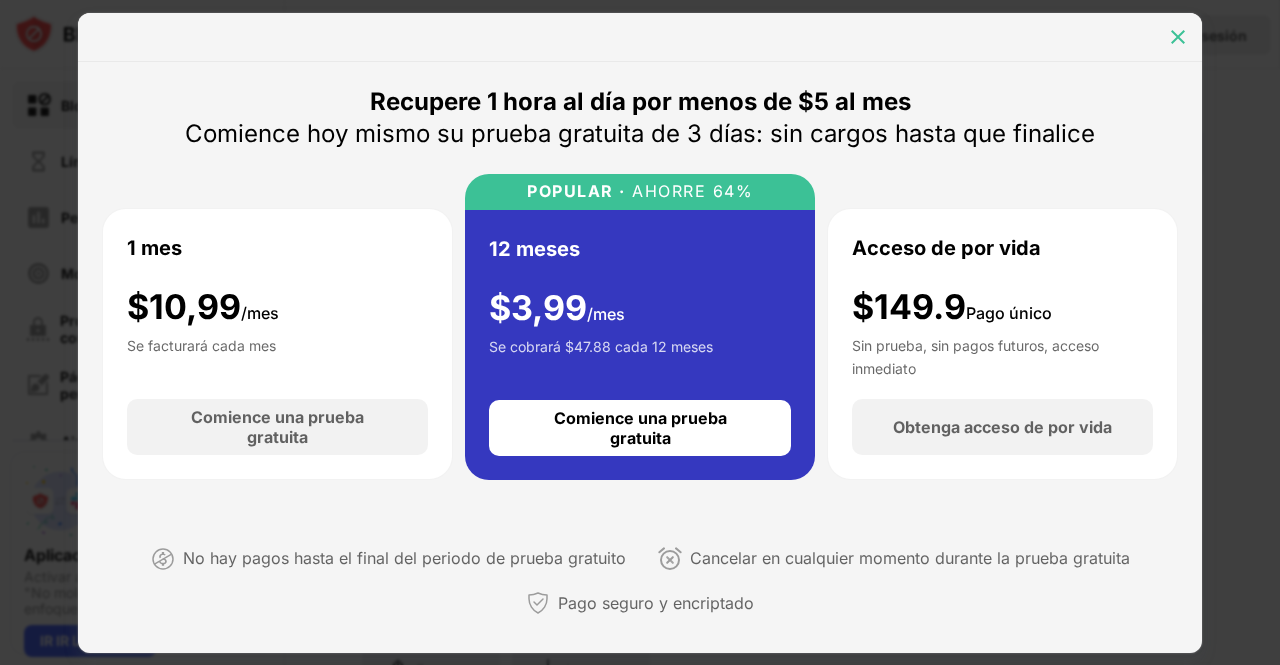 click at bounding box center [1178, 37] 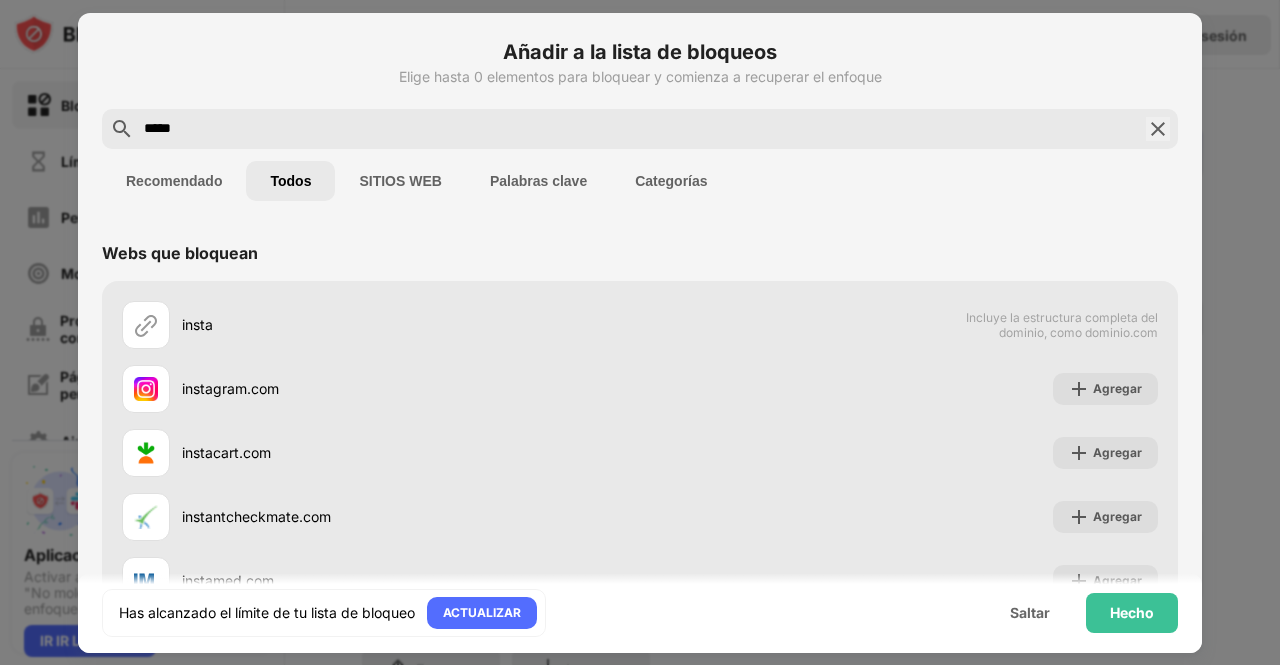 click on "SITIOS WEB" at bounding box center [400, 181] 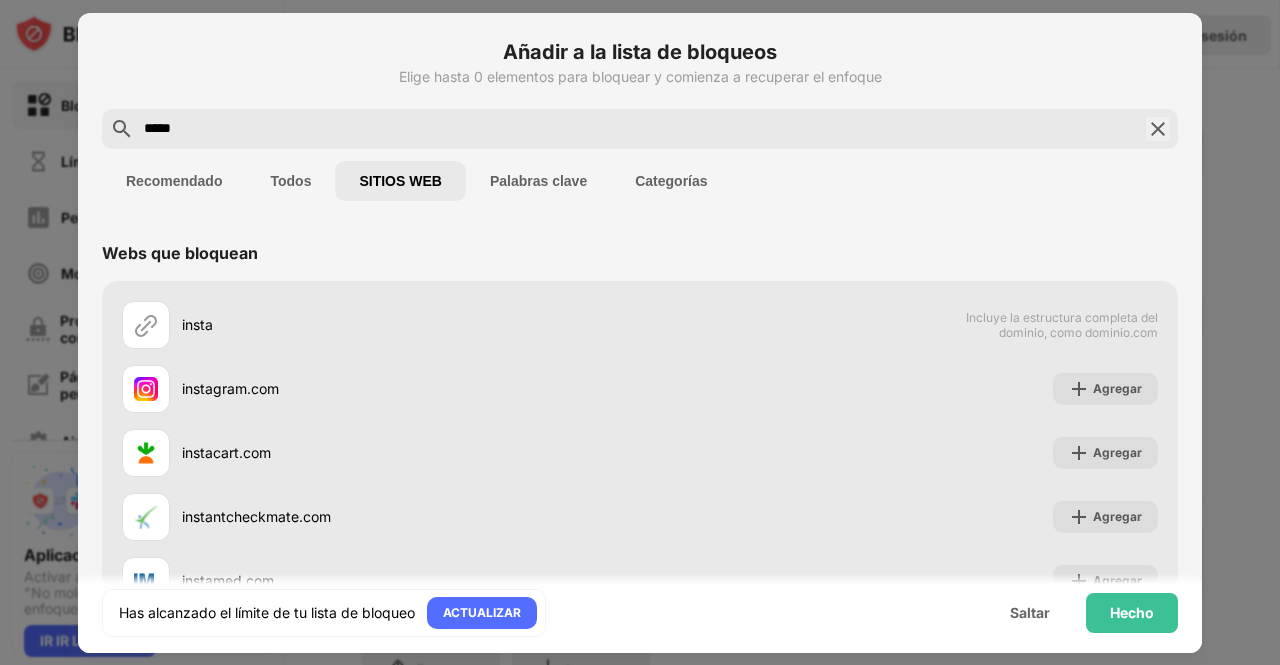scroll, scrollTop: 0, scrollLeft: 0, axis: both 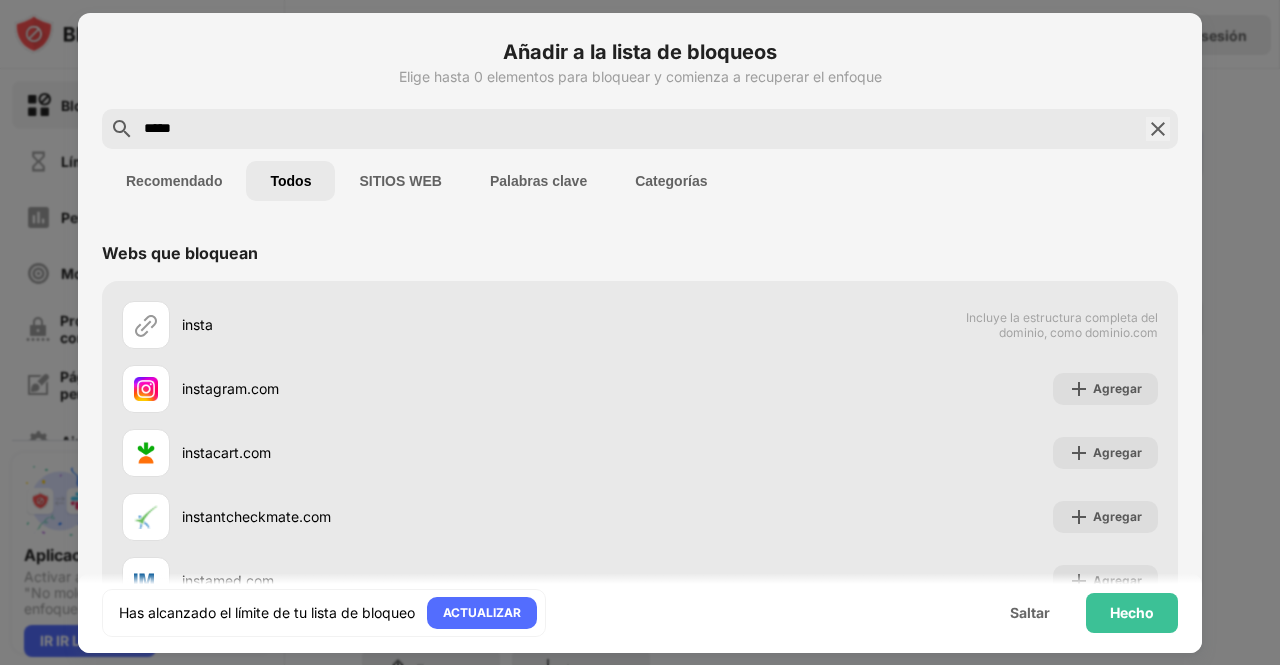 click at bounding box center [1158, 129] 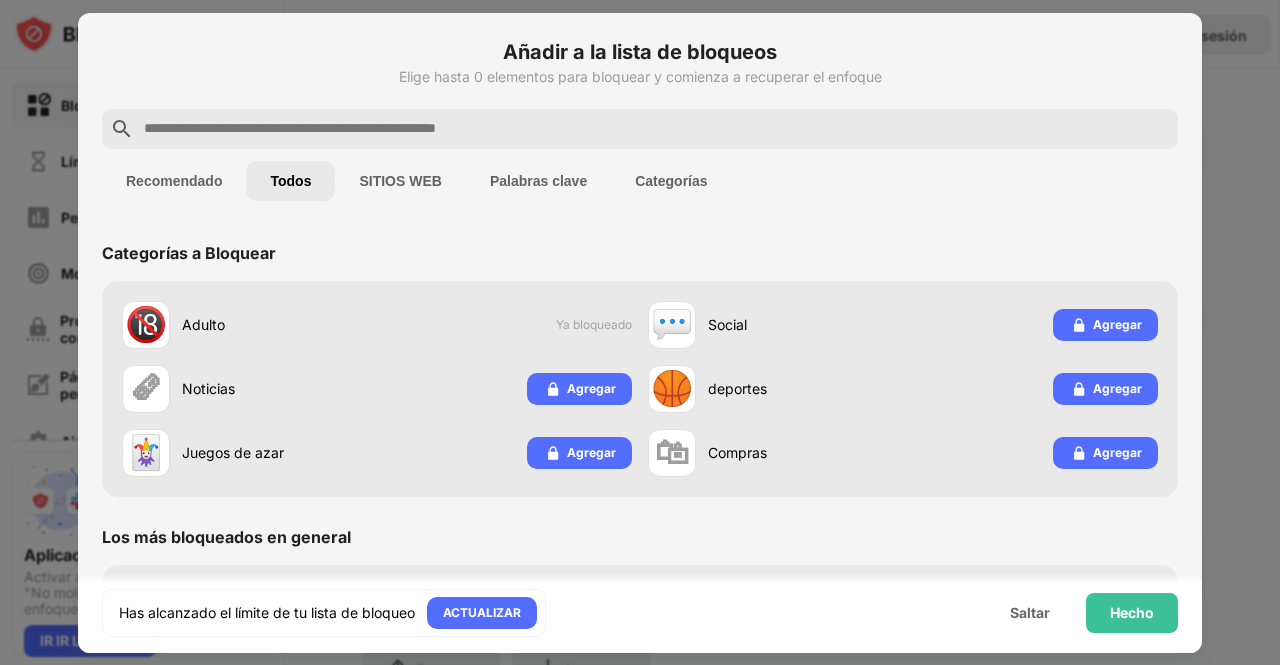 click on "SITIOS WEB" at bounding box center (400, 181) 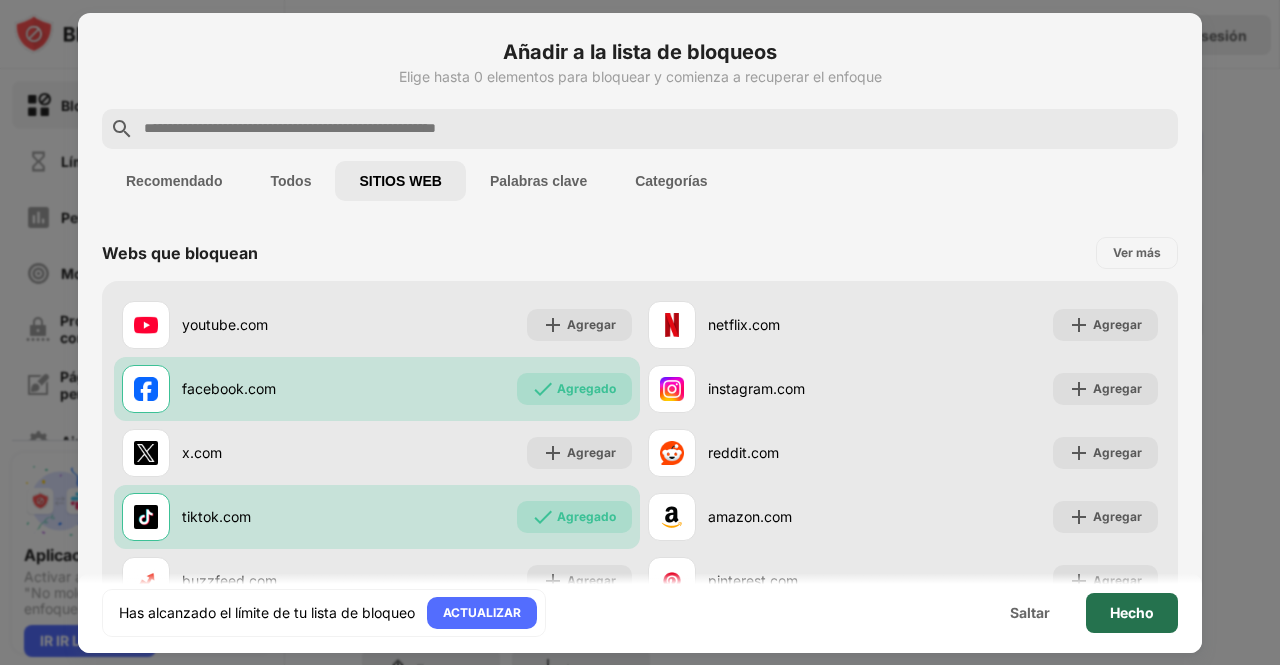 click on "Hecho" at bounding box center (1132, 612) 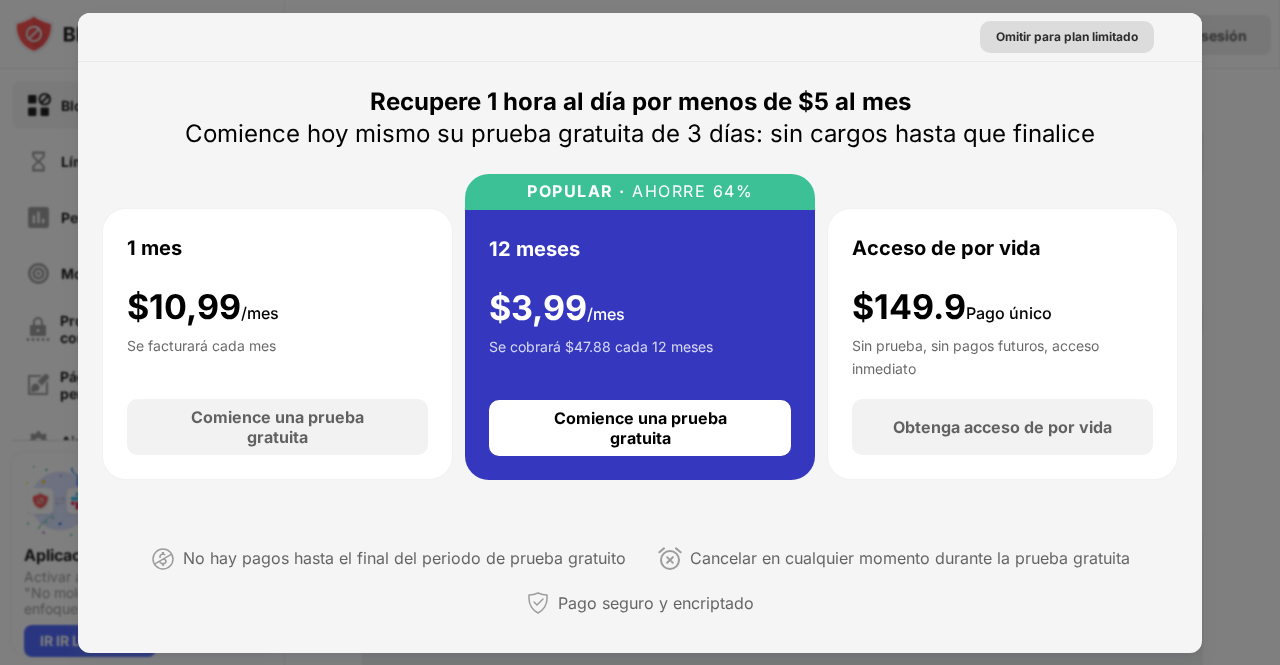 click on "Omitir para plan limitado" at bounding box center (1067, 36) 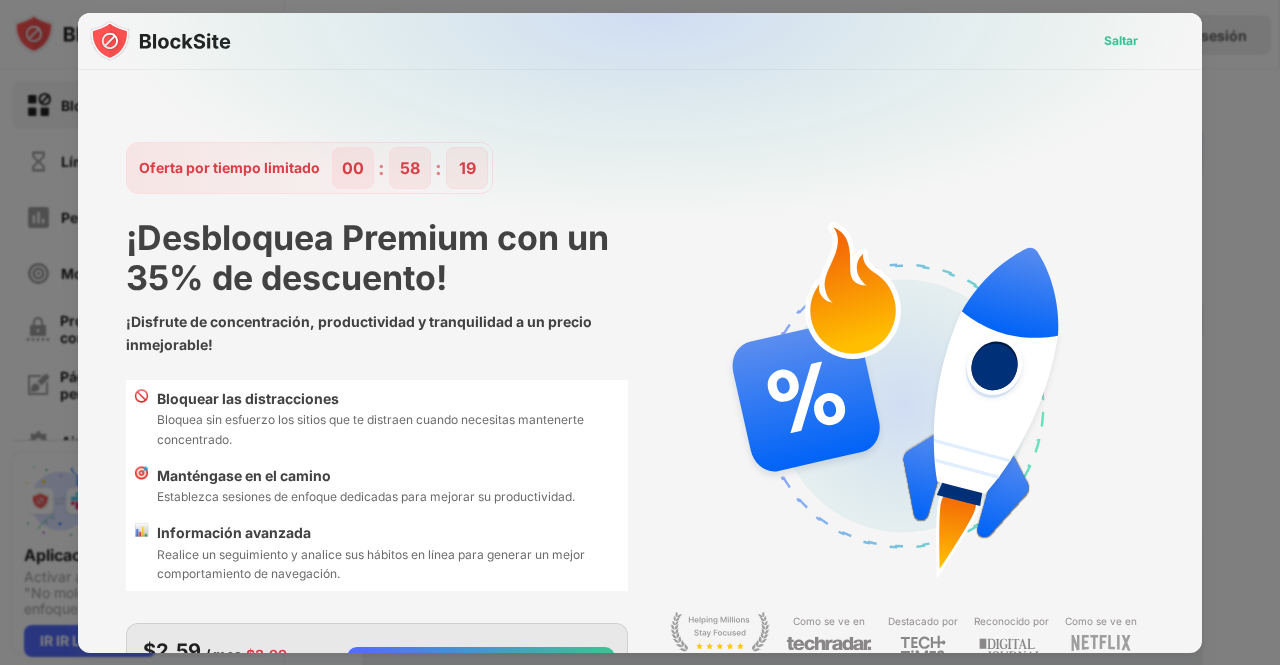 click on "Saltar" at bounding box center [1121, 40] 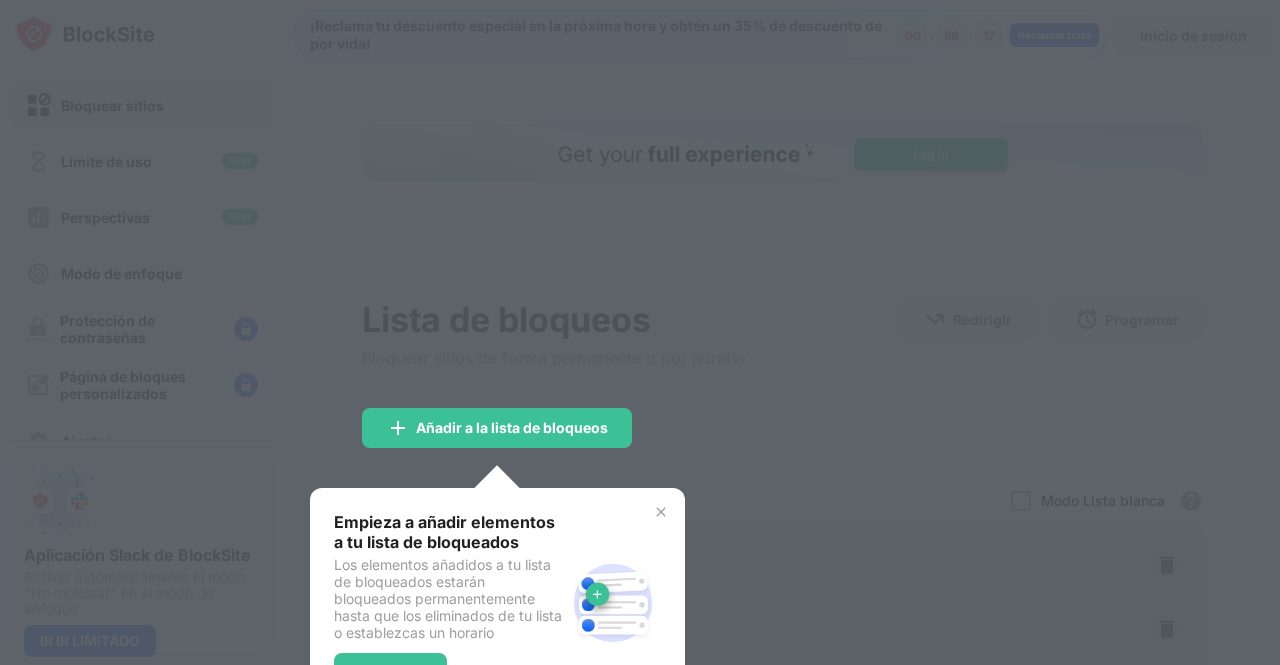 click at bounding box center (640, 332) 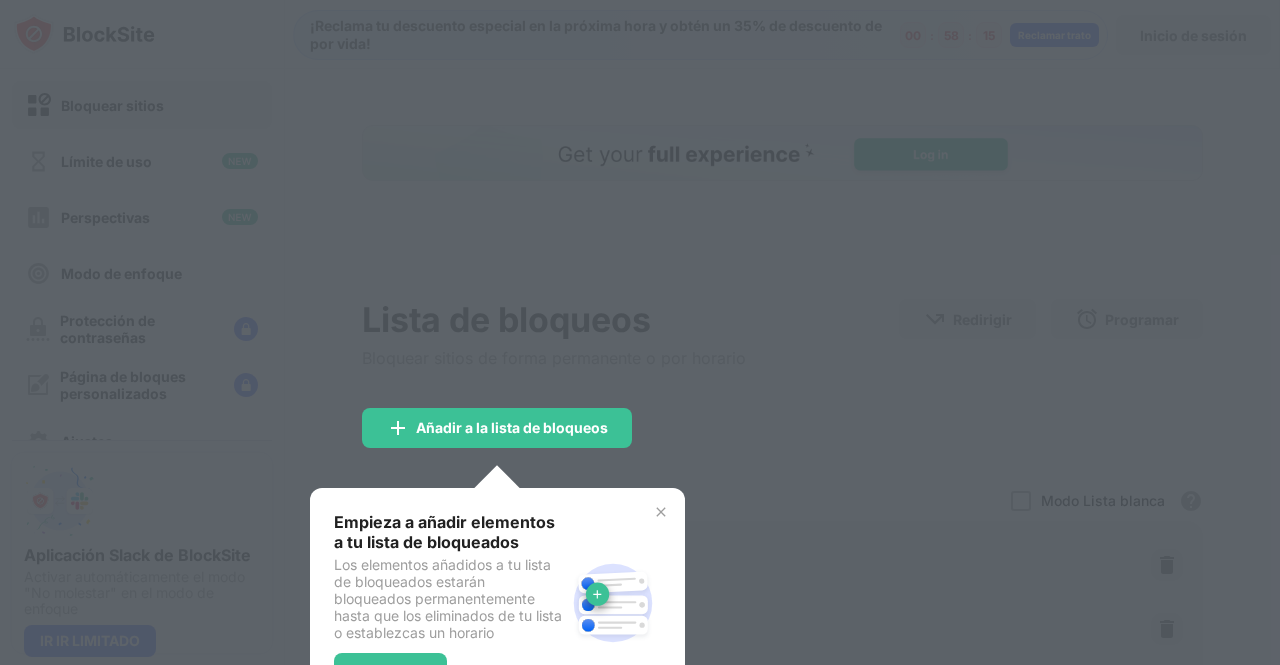 click at bounding box center [661, 512] 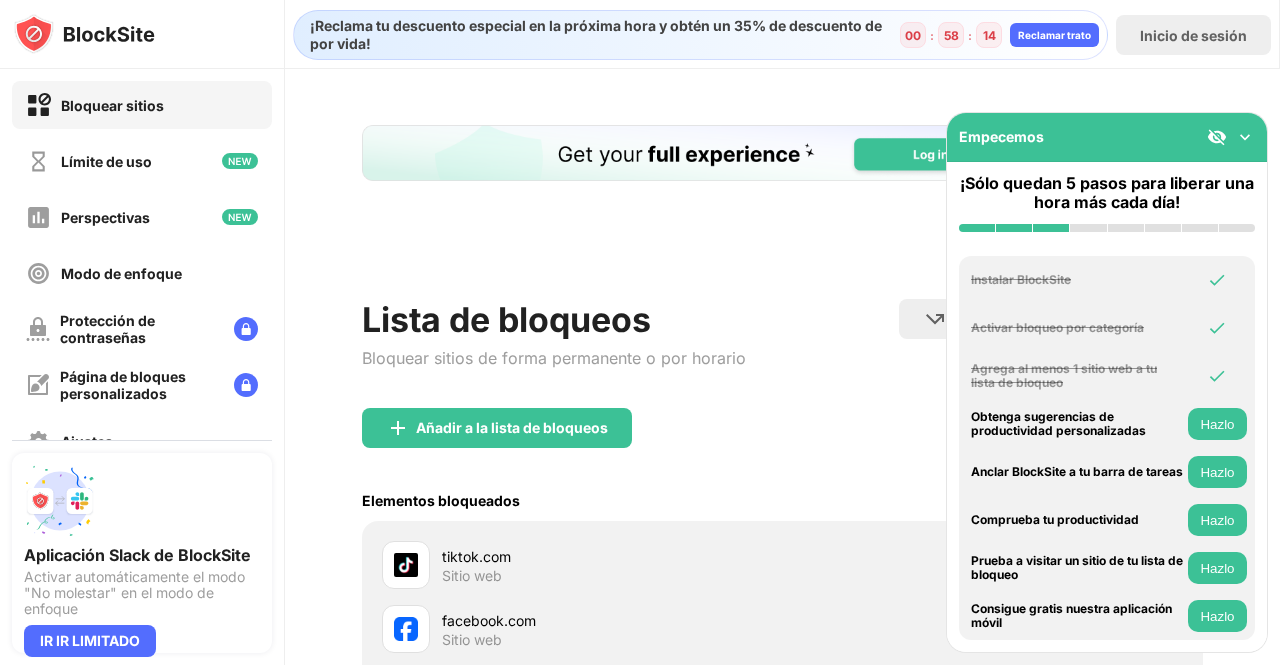 scroll, scrollTop: 0, scrollLeft: 0, axis: both 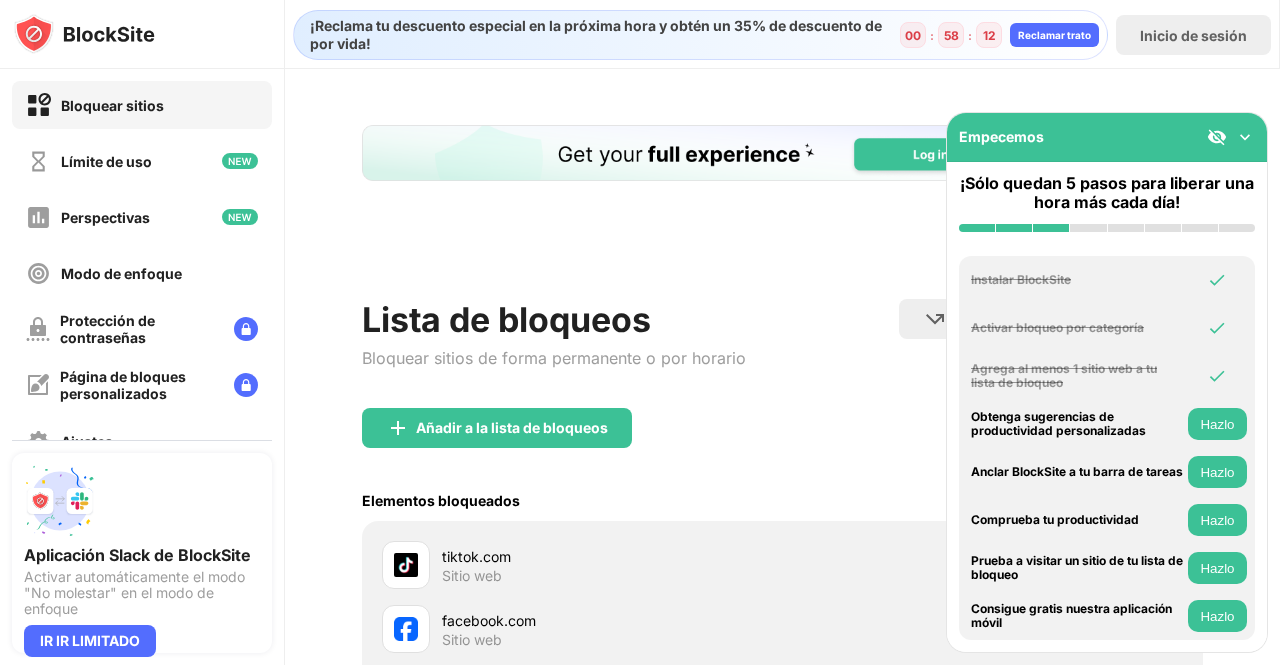 click at bounding box center [1245, 137] 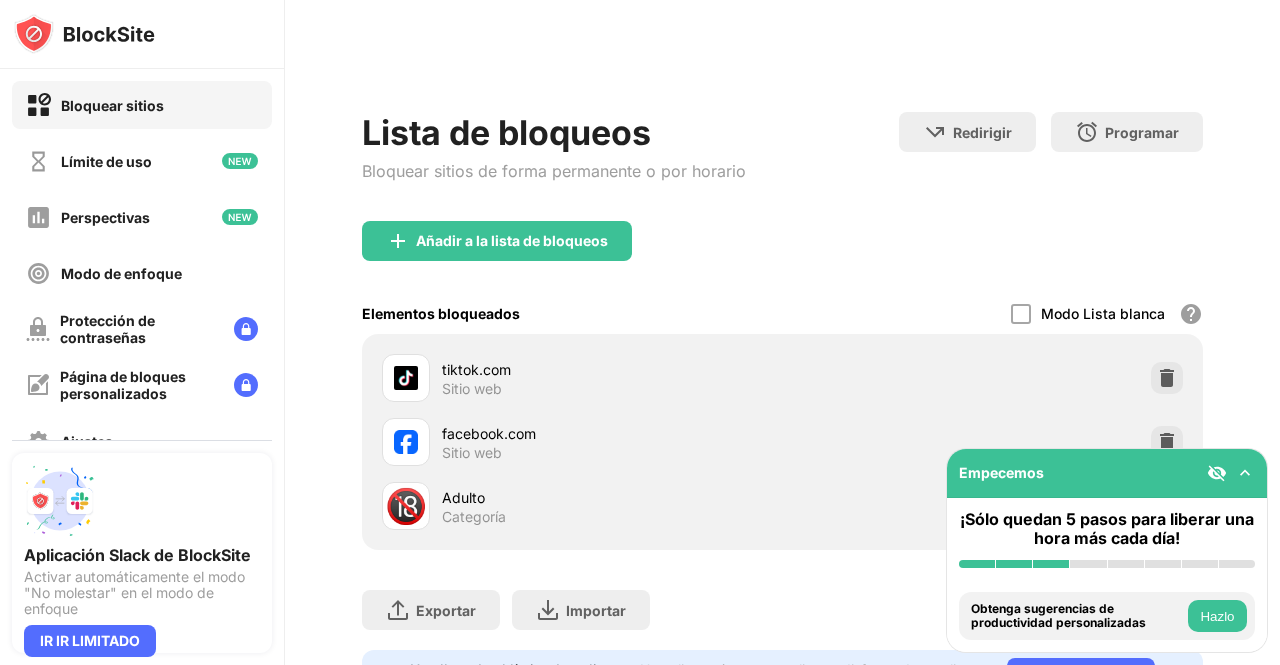 scroll, scrollTop: 189, scrollLeft: 0, axis: vertical 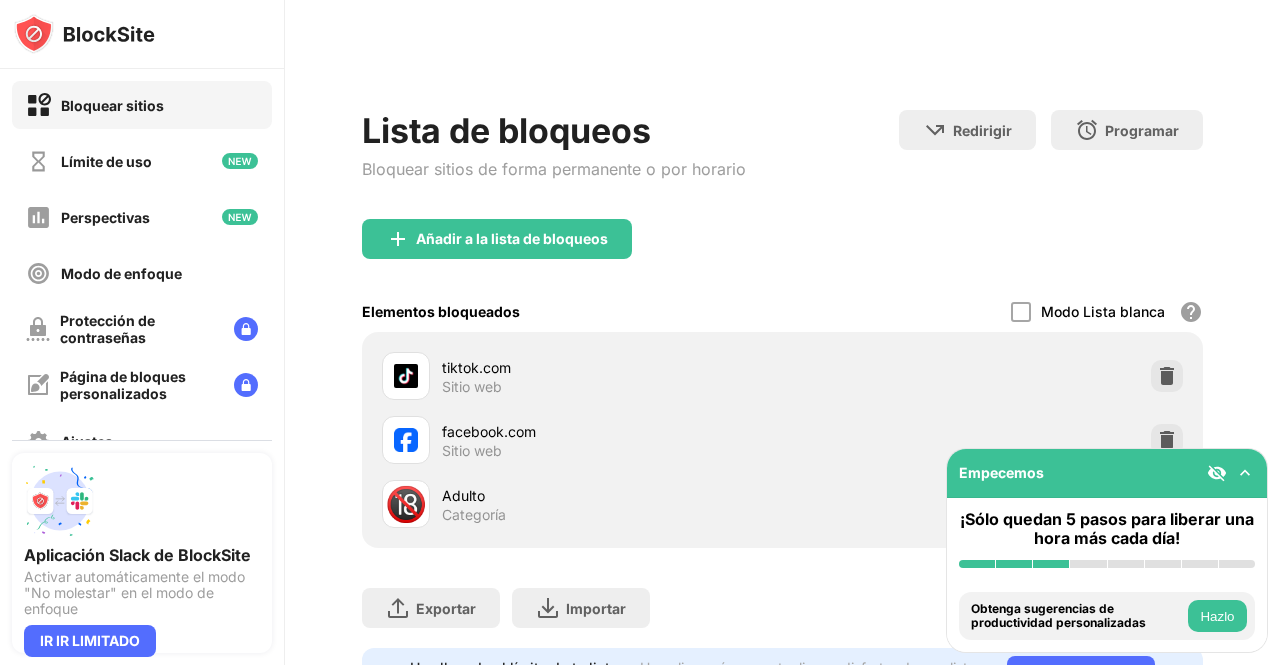 click on "Hazlo" at bounding box center (1217, 616) 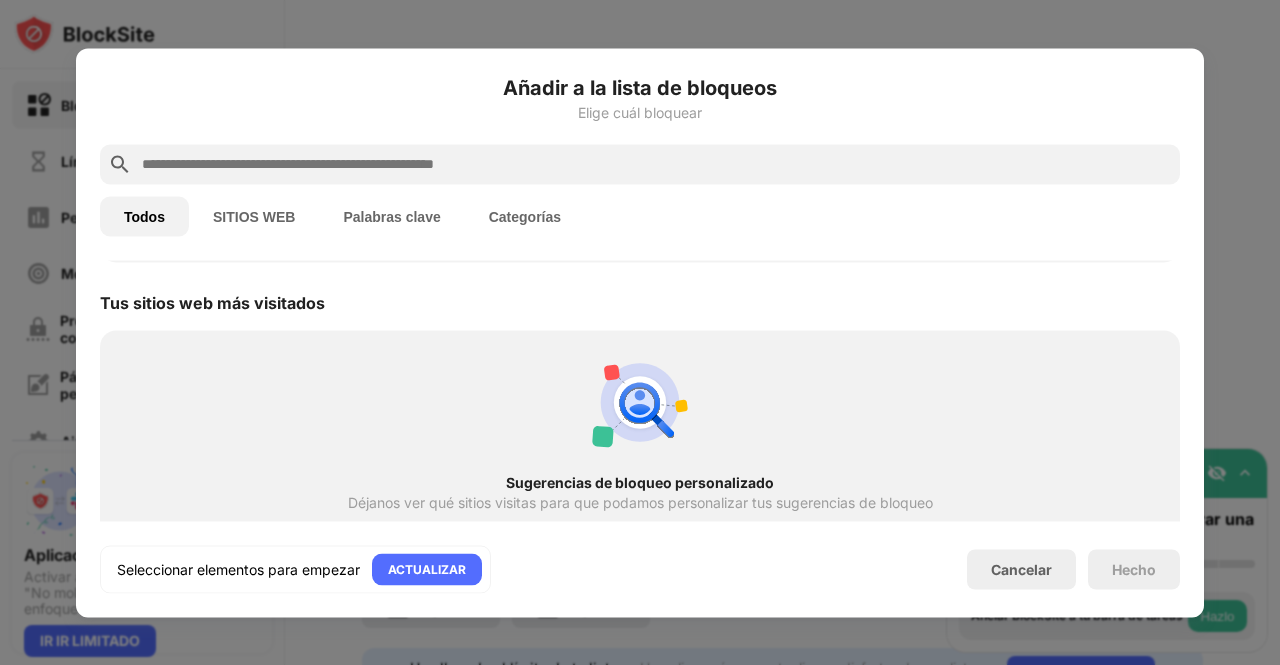 scroll, scrollTop: 696, scrollLeft: 0, axis: vertical 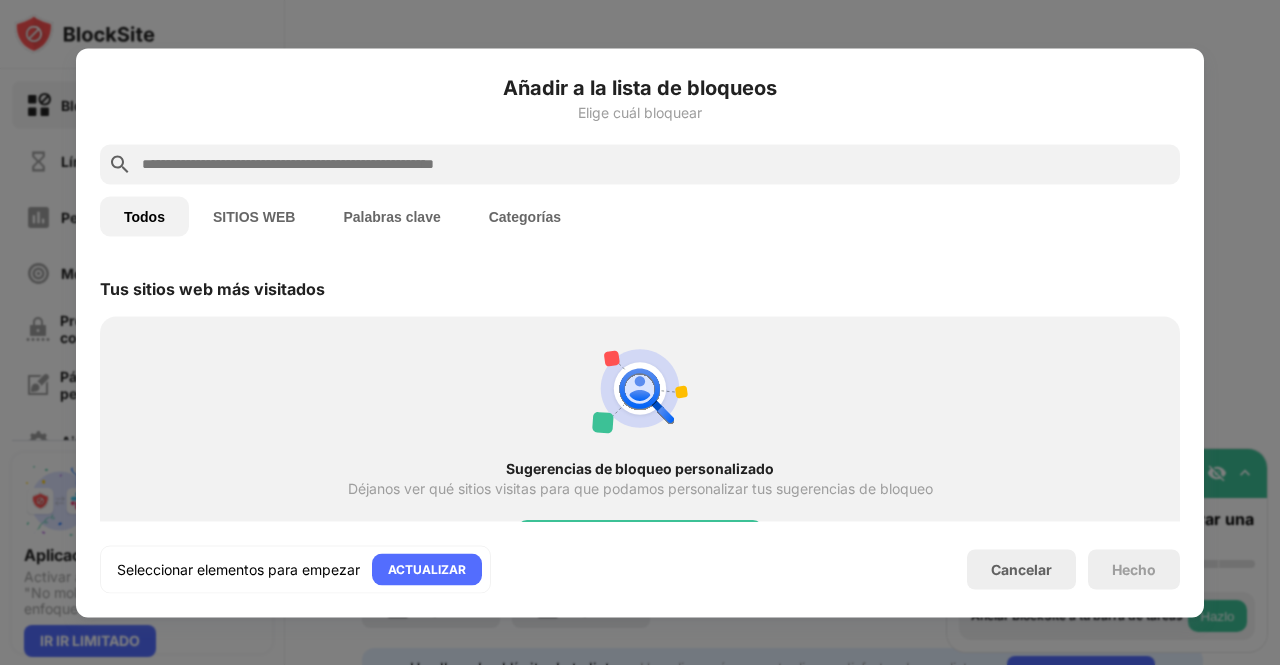 click on "SITIOS WEB" at bounding box center (254, 216) 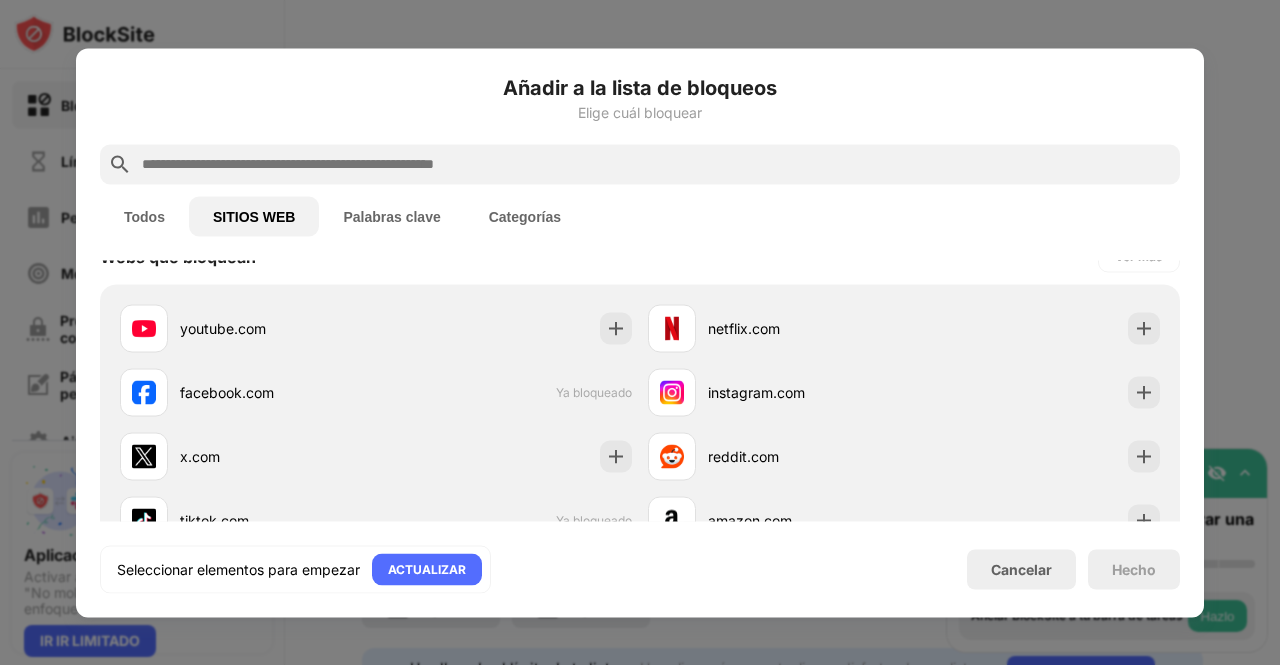 scroll, scrollTop: 0, scrollLeft: 0, axis: both 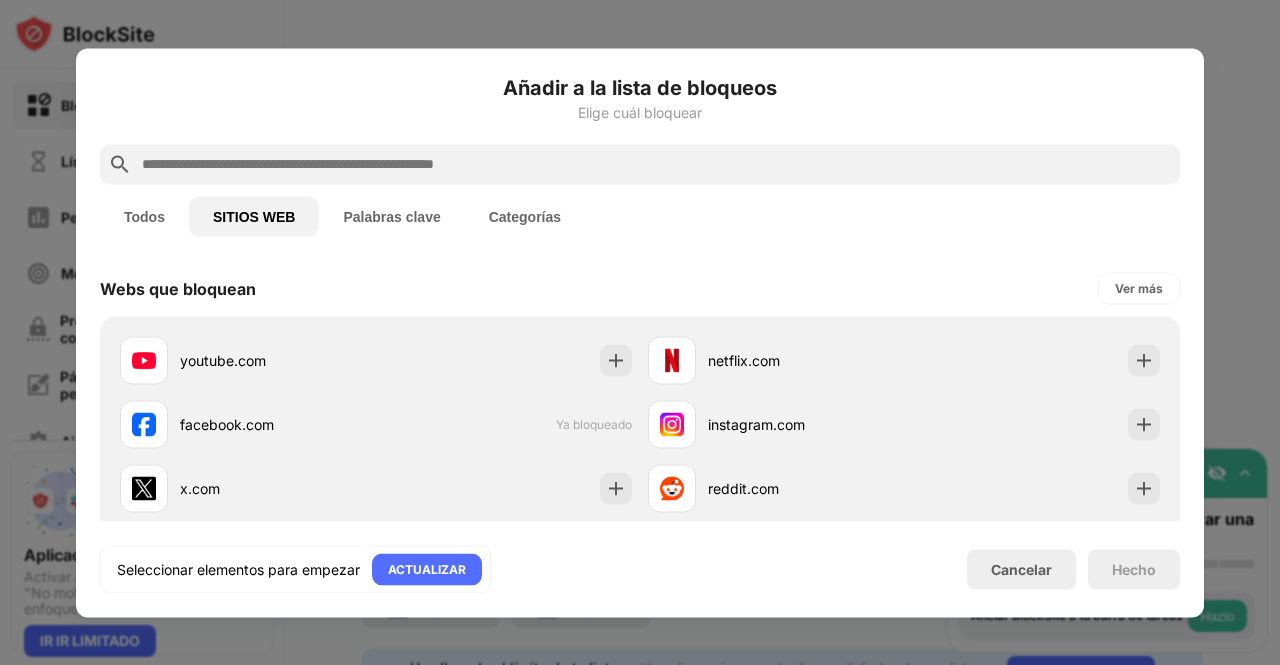 click on "Palabras clave" at bounding box center (391, 216) 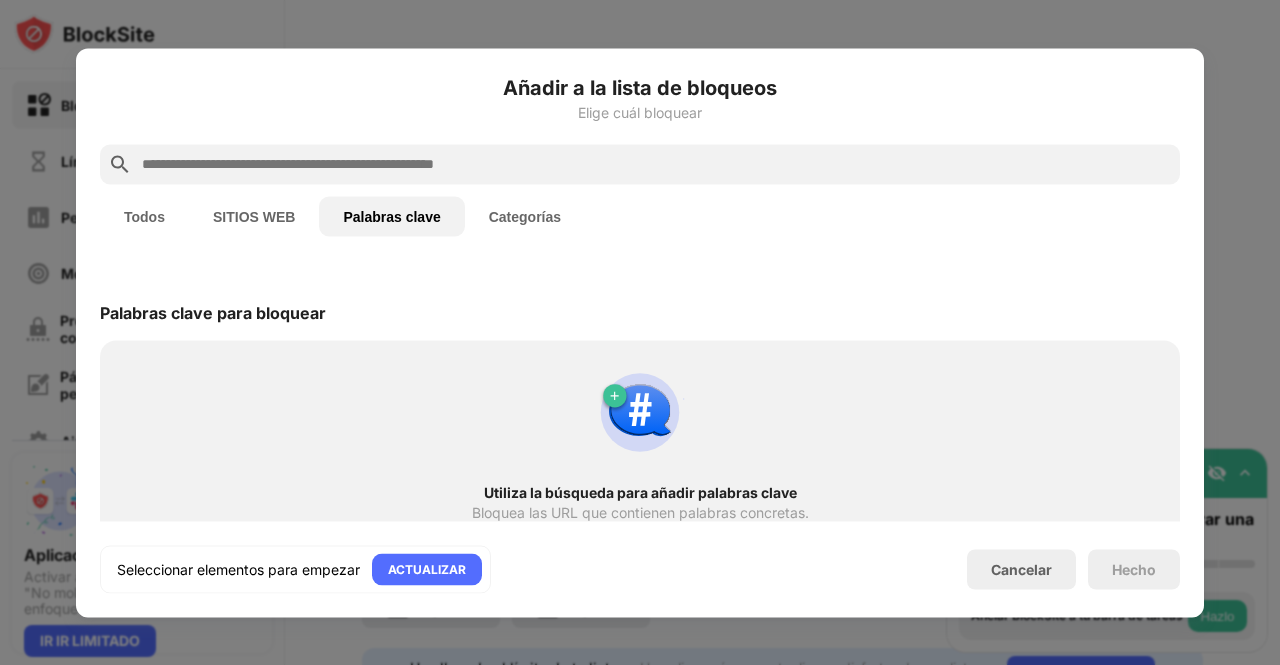 click on "Todos" at bounding box center [144, 216] 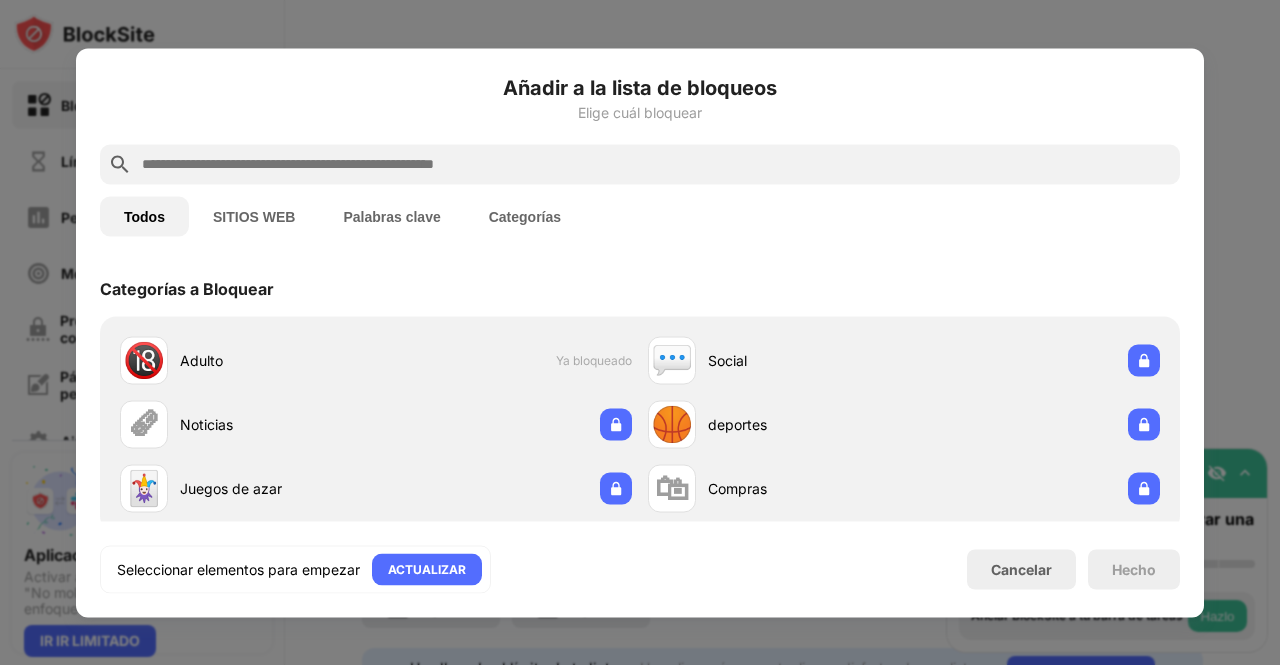 click on "SITIOS WEB" at bounding box center (254, 216) 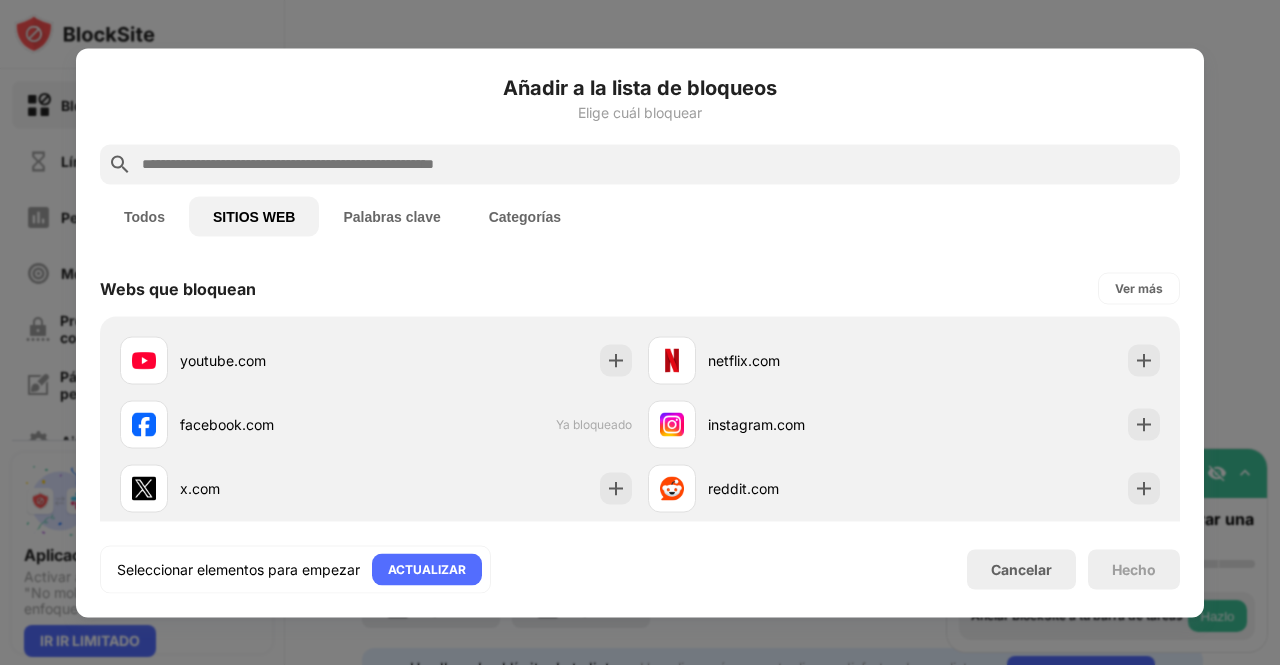 click on "Webs que bloquean Ver más" at bounding box center (640, 288) 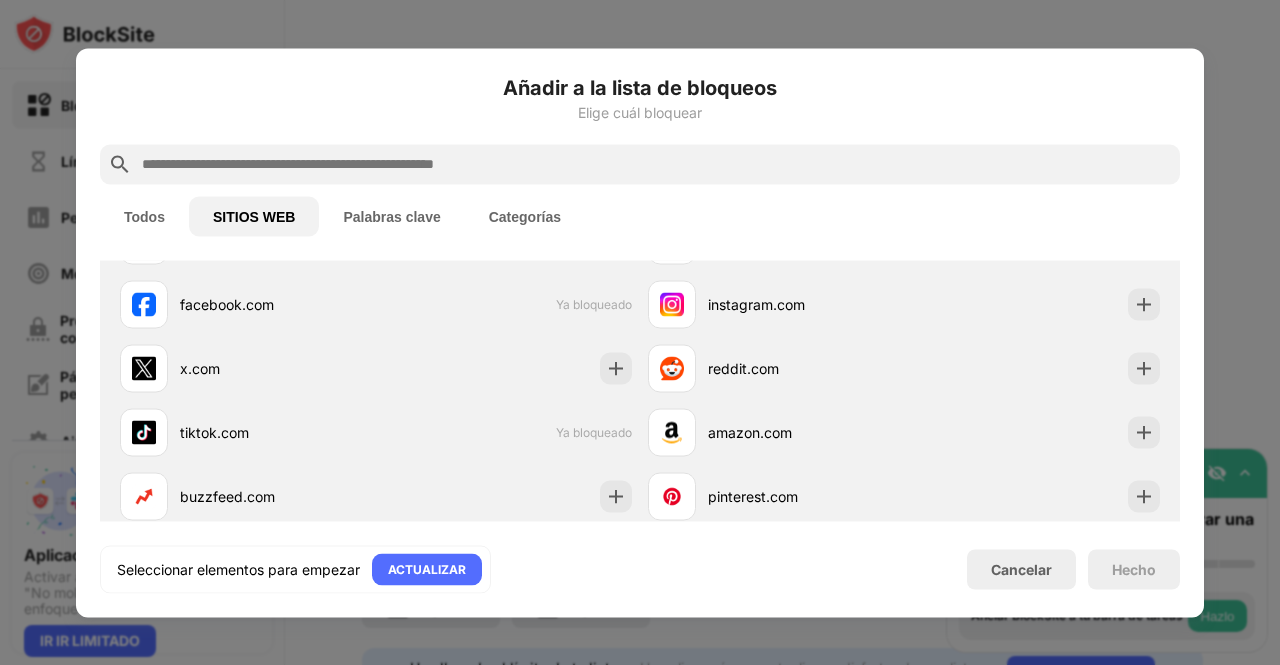 scroll, scrollTop: 160, scrollLeft: 0, axis: vertical 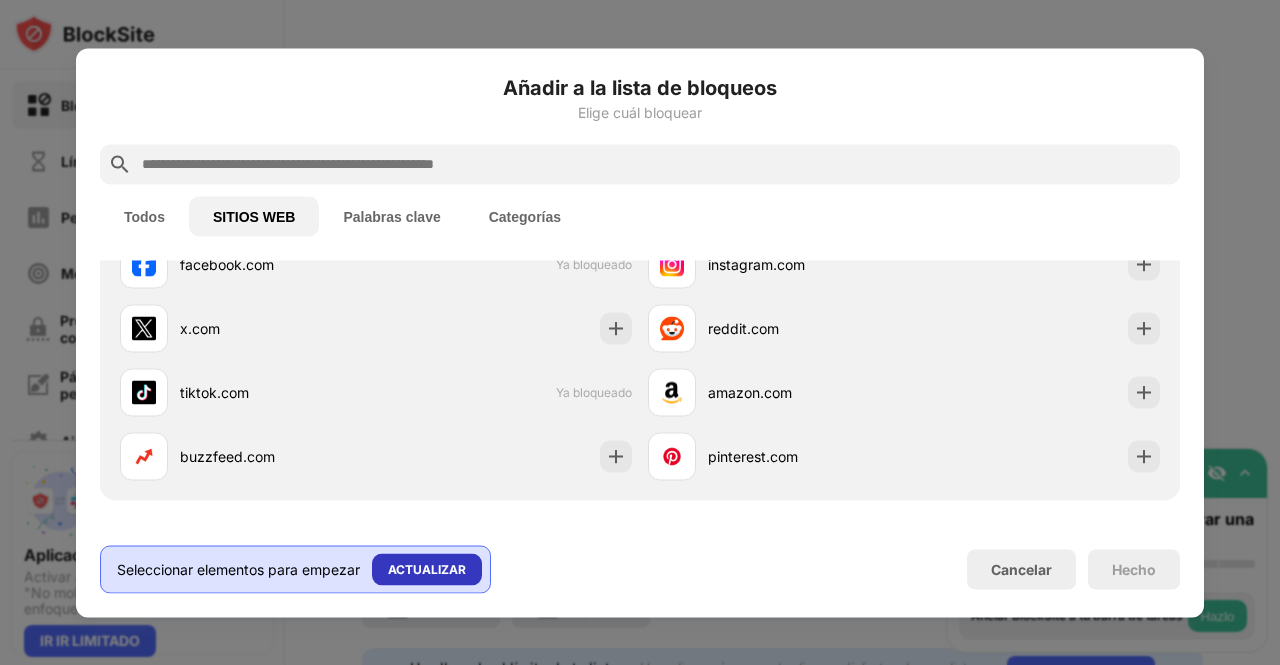 click on "ACTUALIZAR" at bounding box center (427, 568) 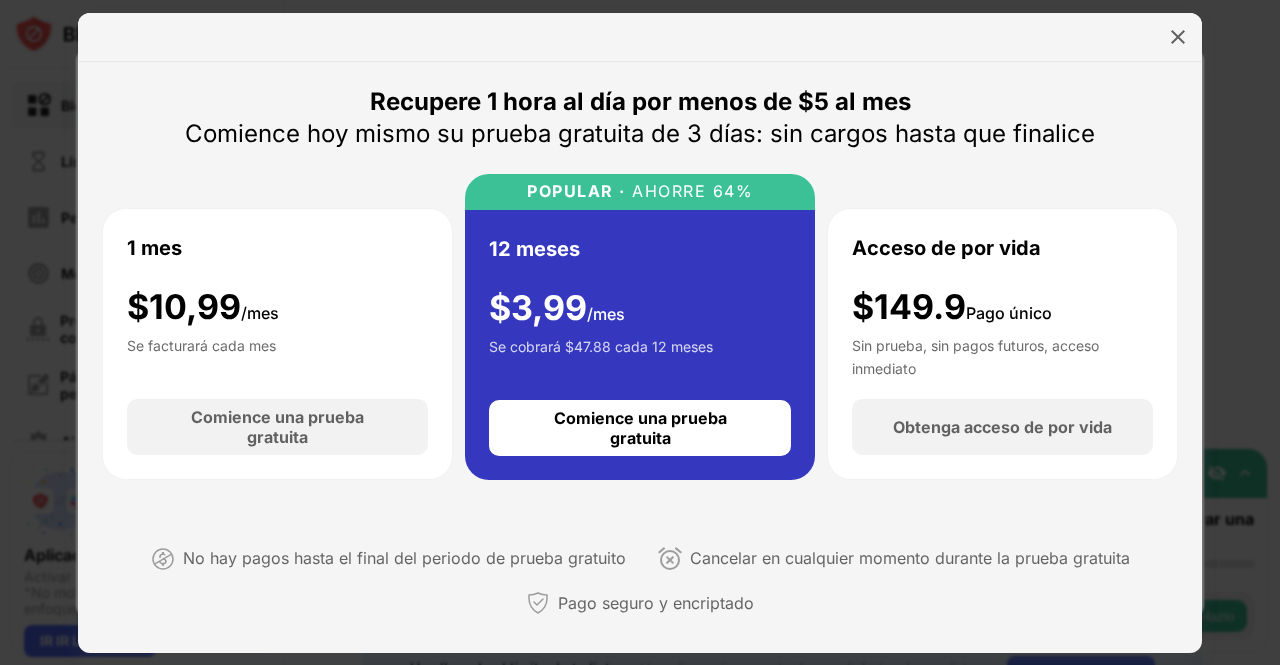 scroll, scrollTop: 0, scrollLeft: 0, axis: both 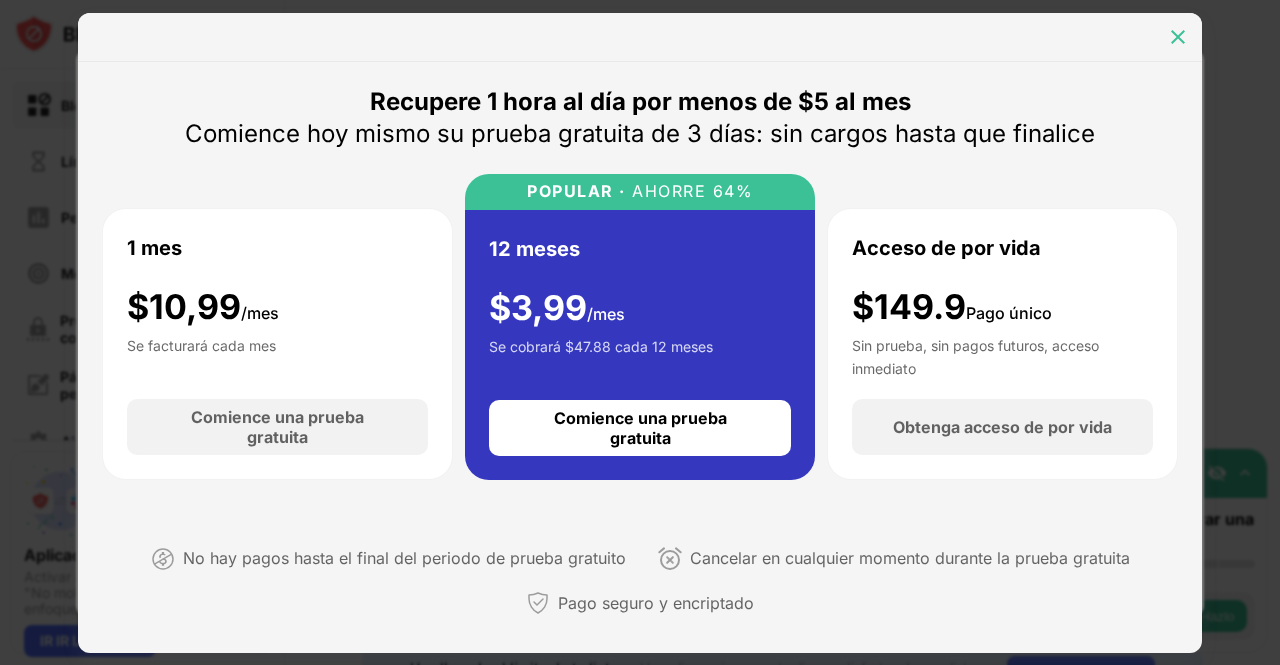 click at bounding box center (1178, 37) 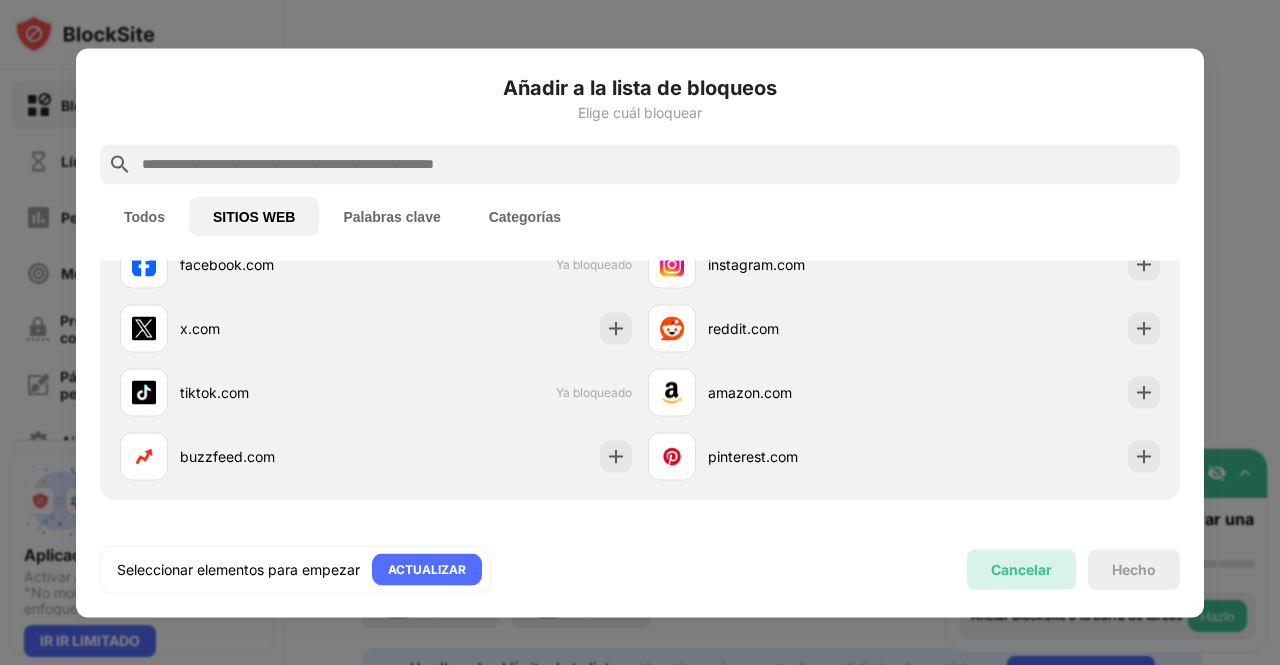 click on "Cancelar" at bounding box center (1021, 569) 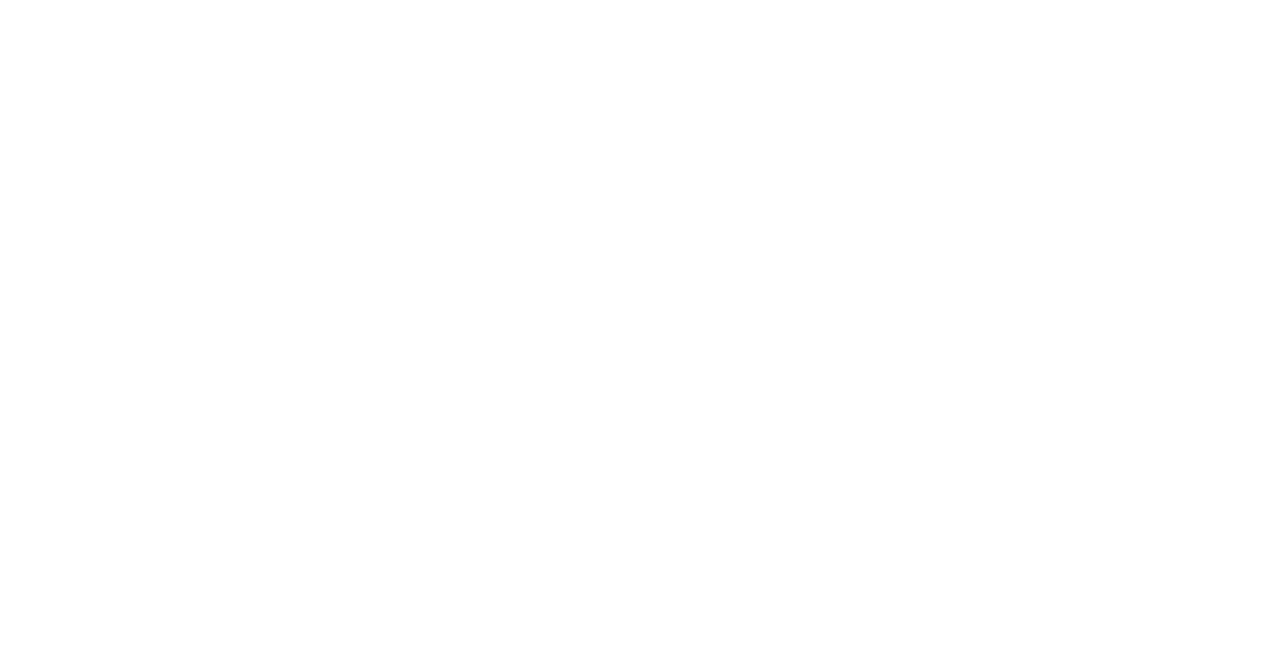 scroll, scrollTop: 0, scrollLeft: 0, axis: both 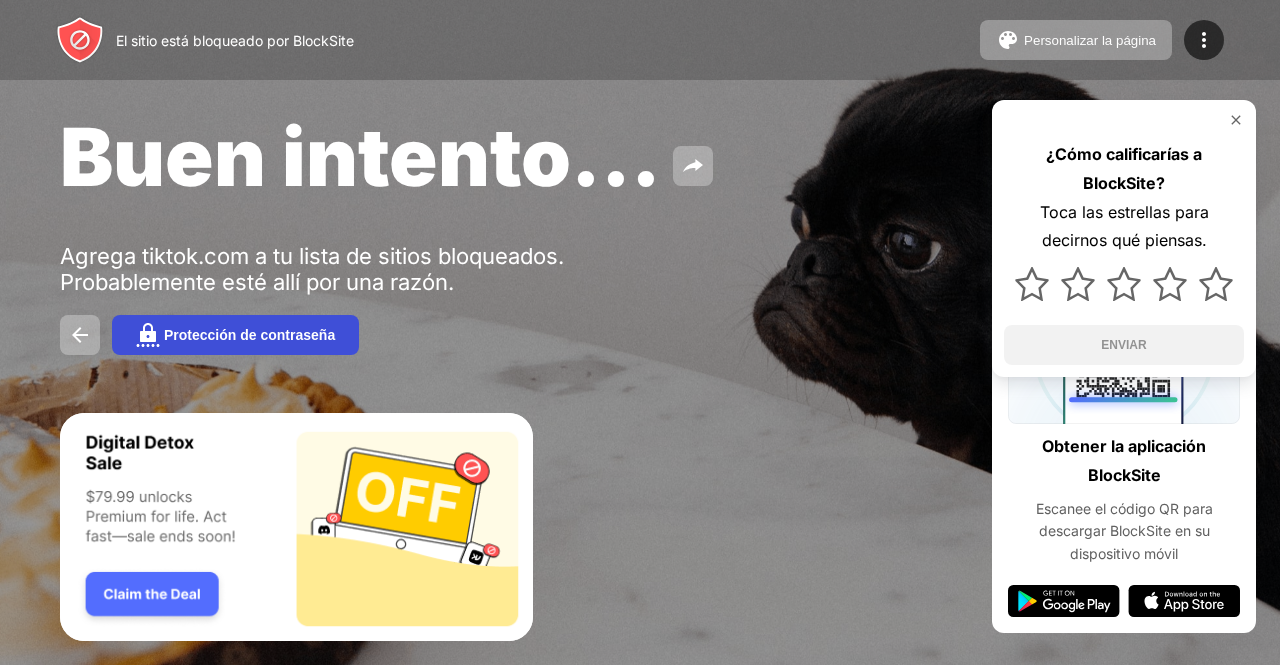 click on "Protección de contraseña" at bounding box center [235, 335] 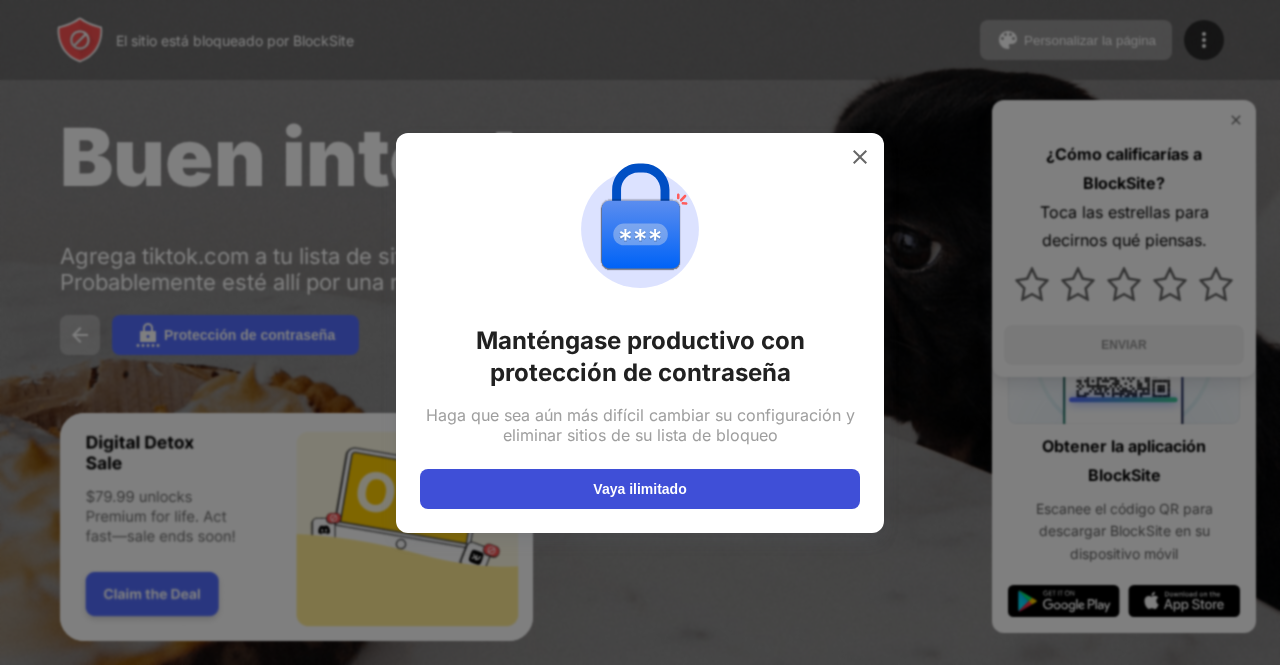 click on "Vaya ilimitado" at bounding box center [639, 489] 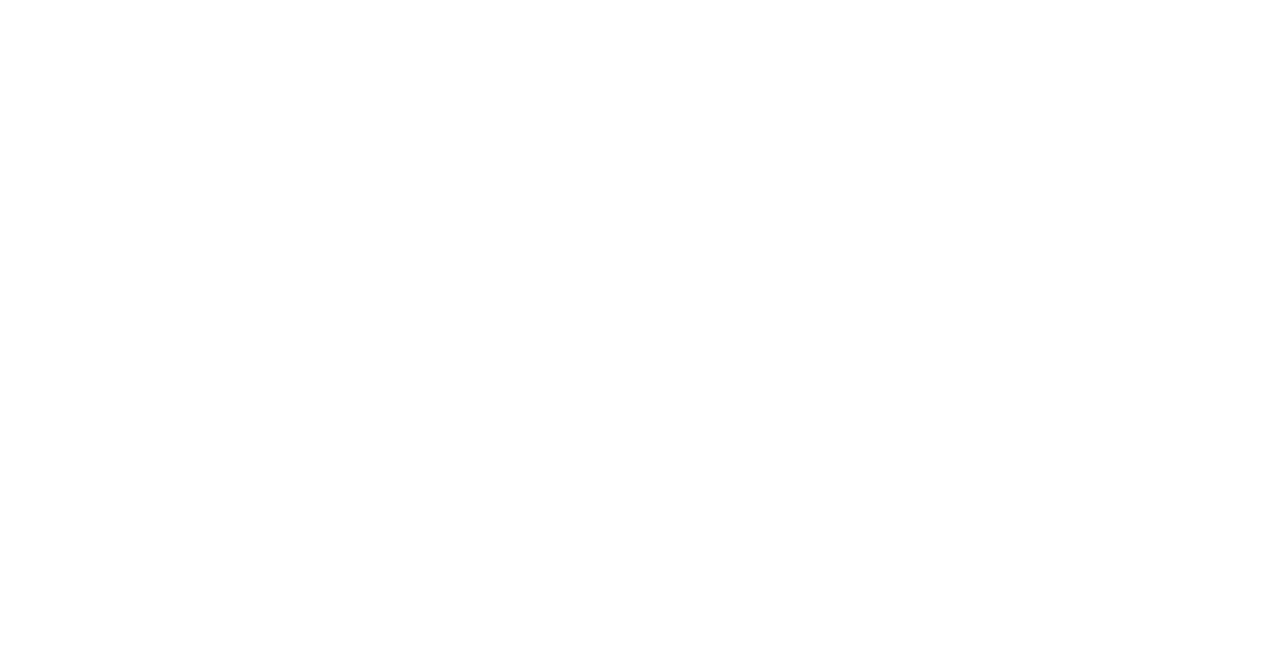 scroll, scrollTop: 0, scrollLeft: 0, axis: both 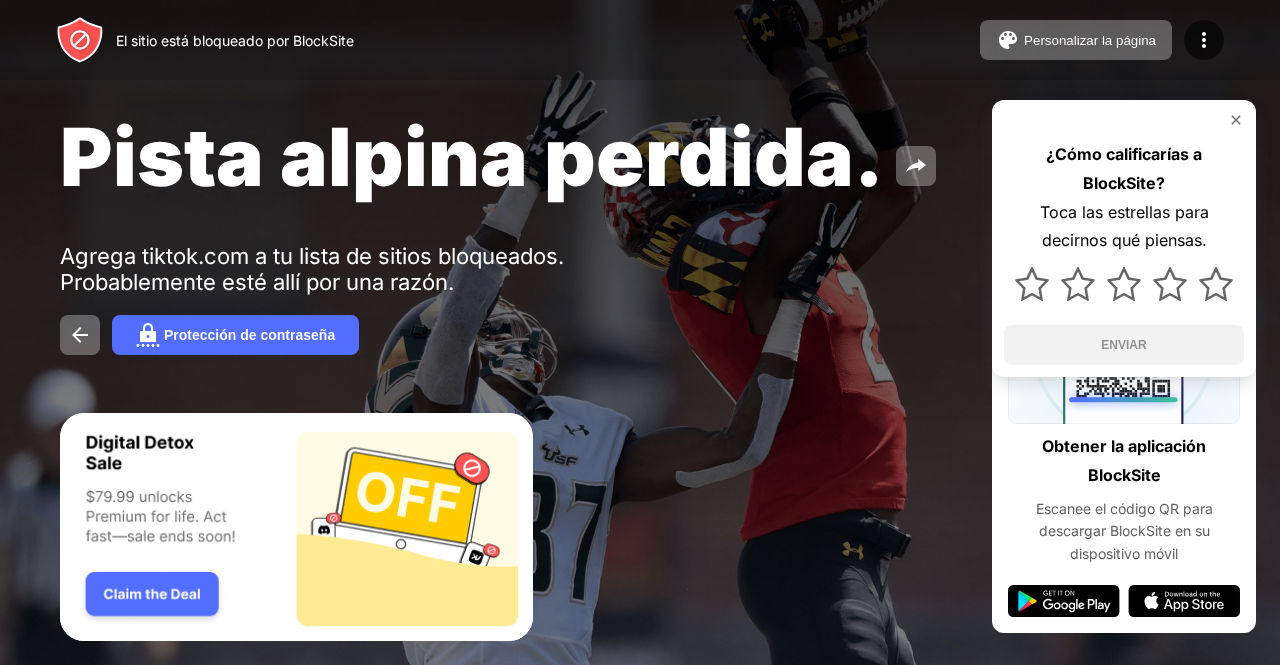 click at bounding box center [1236, 120] 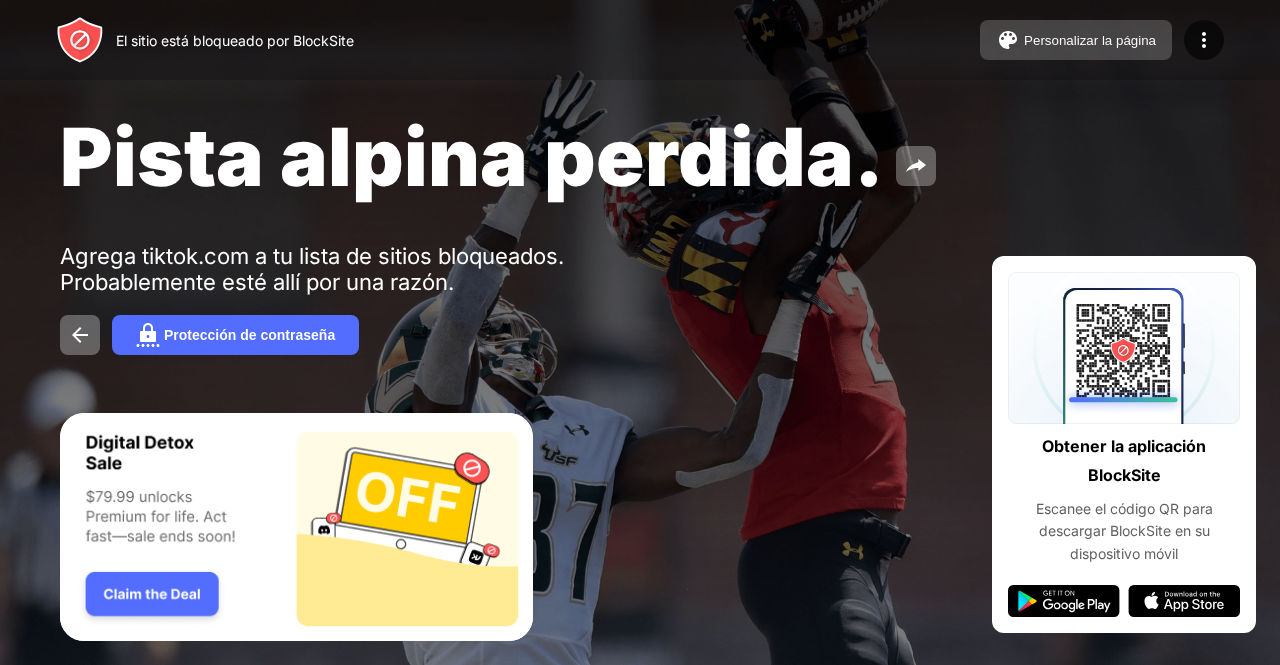click on "Personalizar la página" at bounding box center (1090, 40) 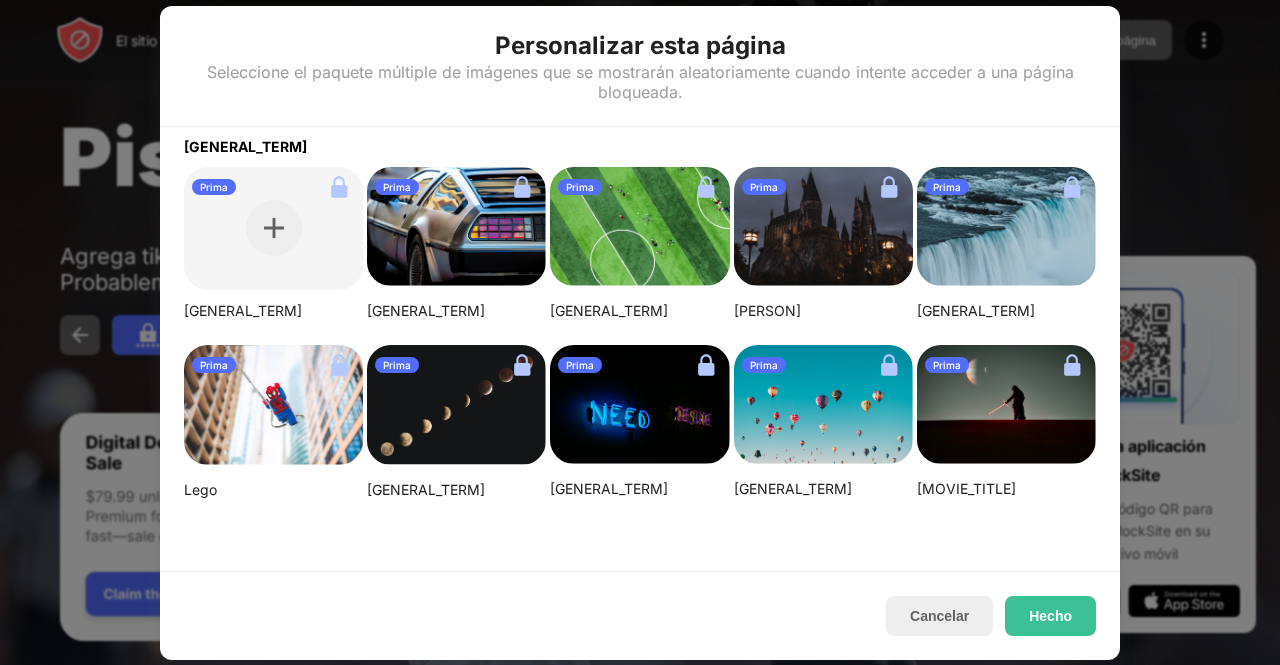 click at bounding box center [640, 332] 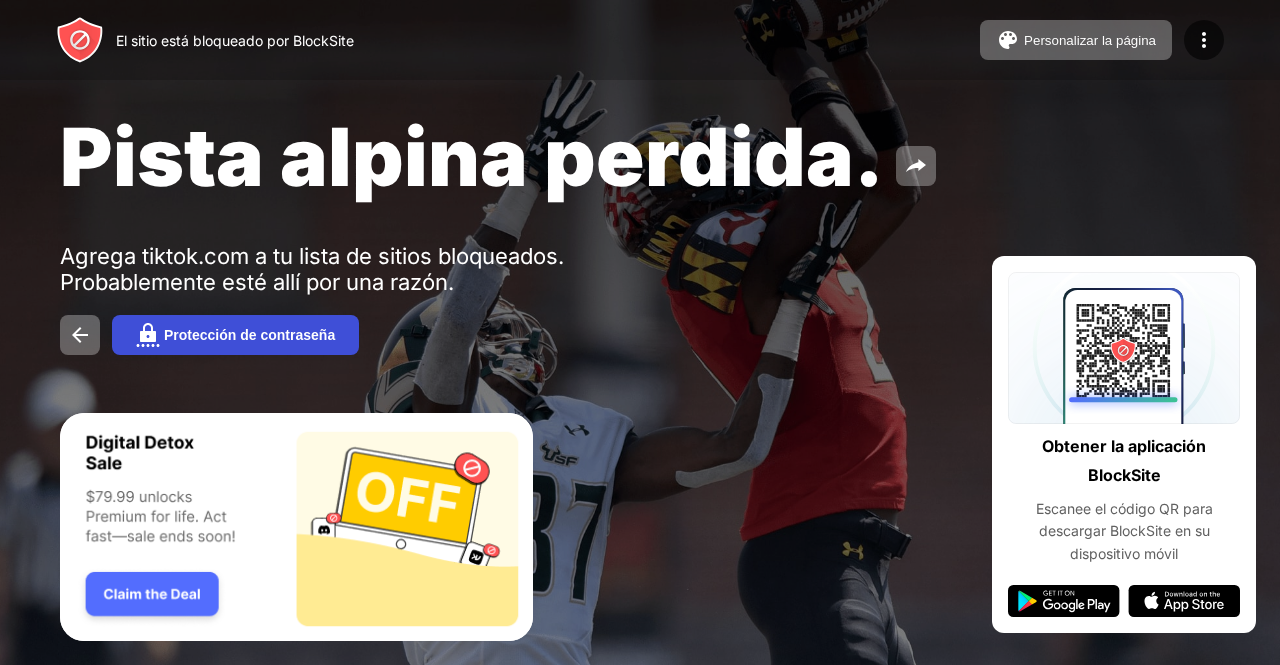click on "Protección de contraseña" at bounding box center [235, 335] 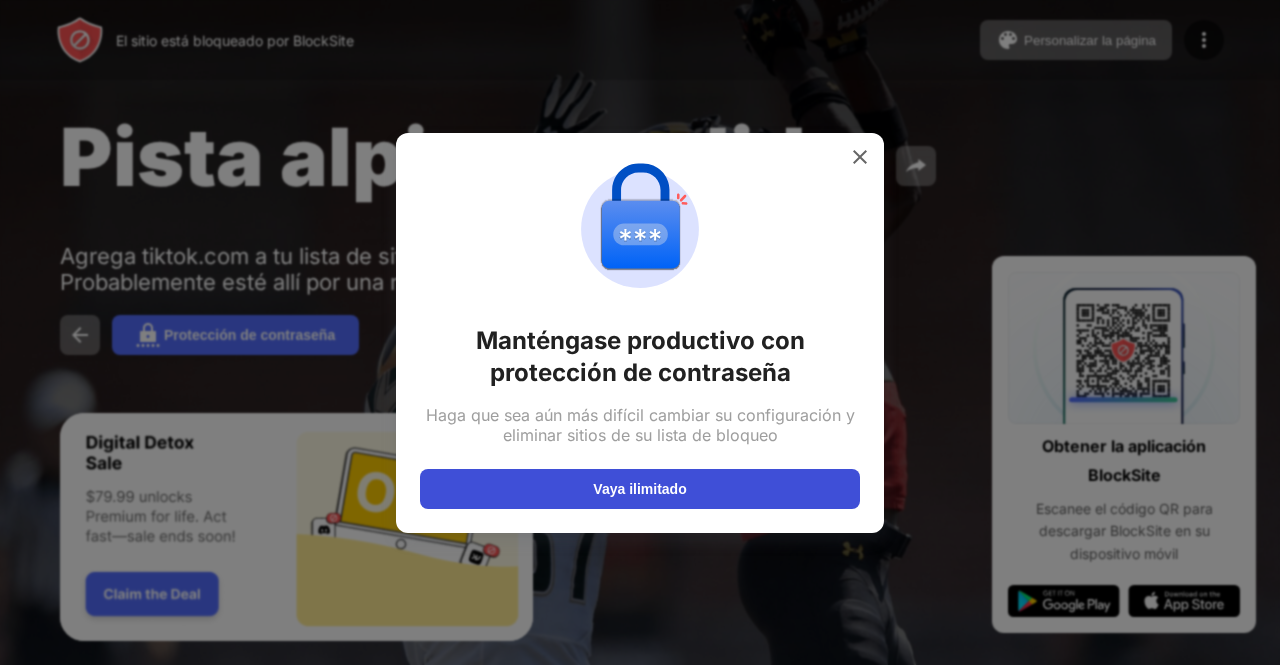 click on "Vaya ilimitado" at bounding box center [640, 489] 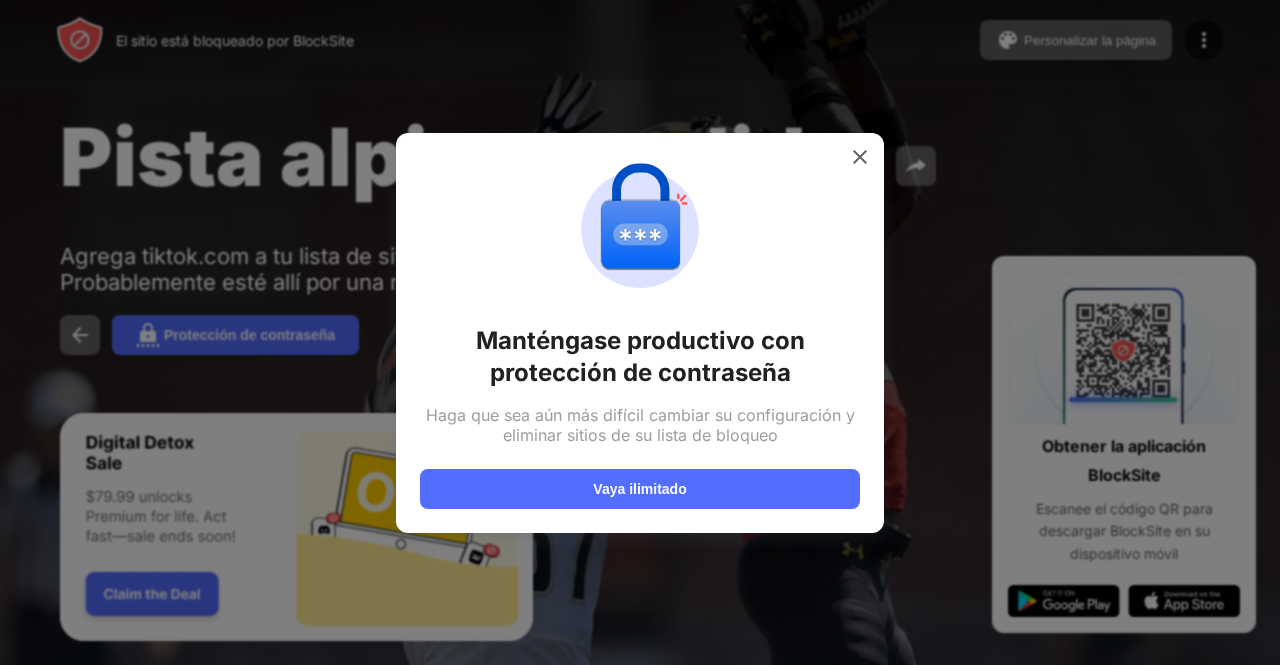 drag, startPoint x: 707, startPoint y: 0, endPoint x: 672, endPoint y: -23, distance: 41.880783 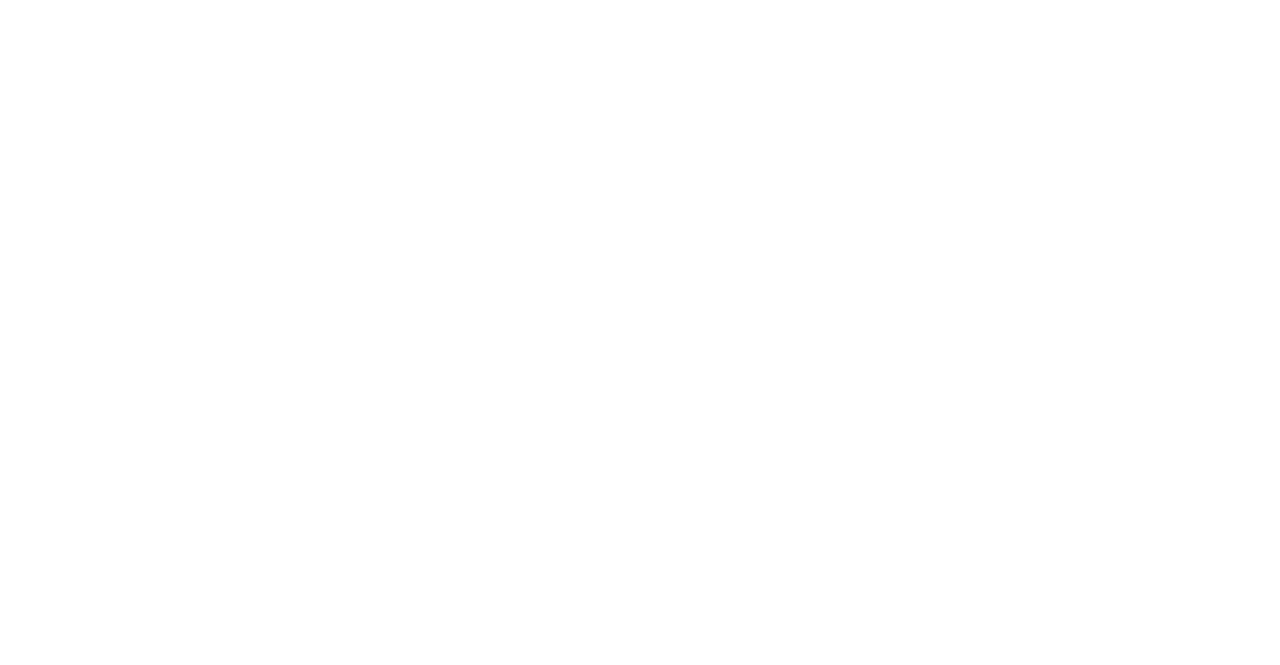 scroll, scrollTop: 0, scrollLeft: 0, axis: both 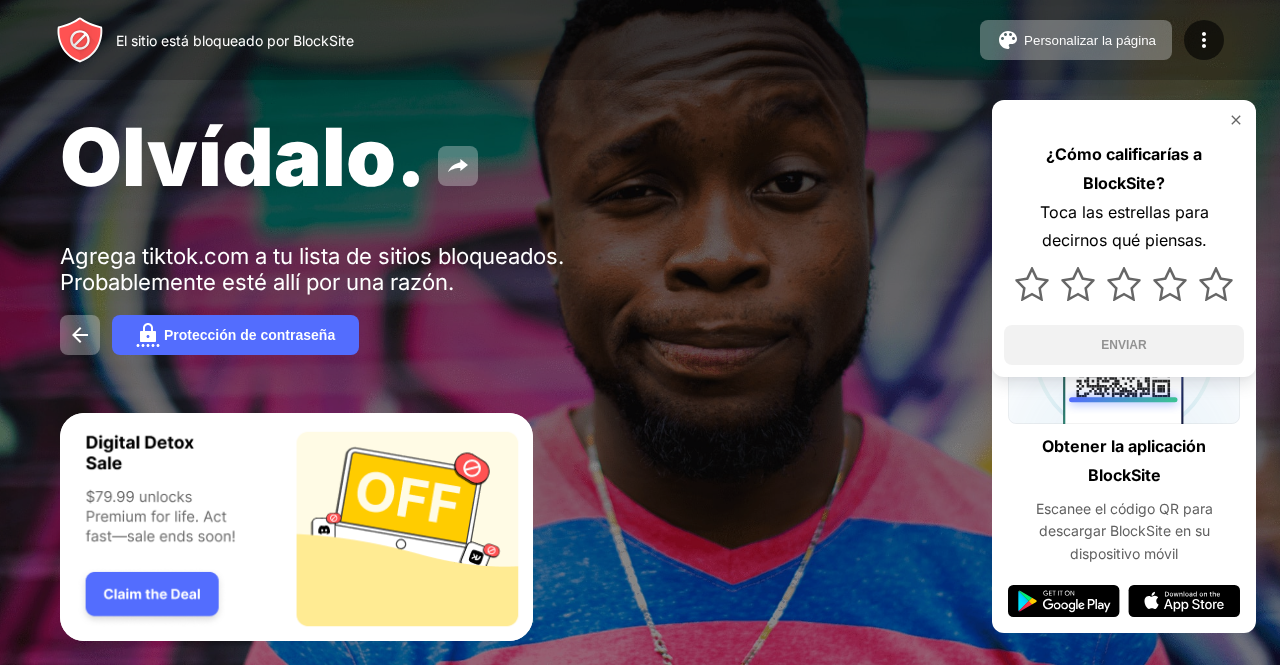 click at bounding box center (1124, 120) 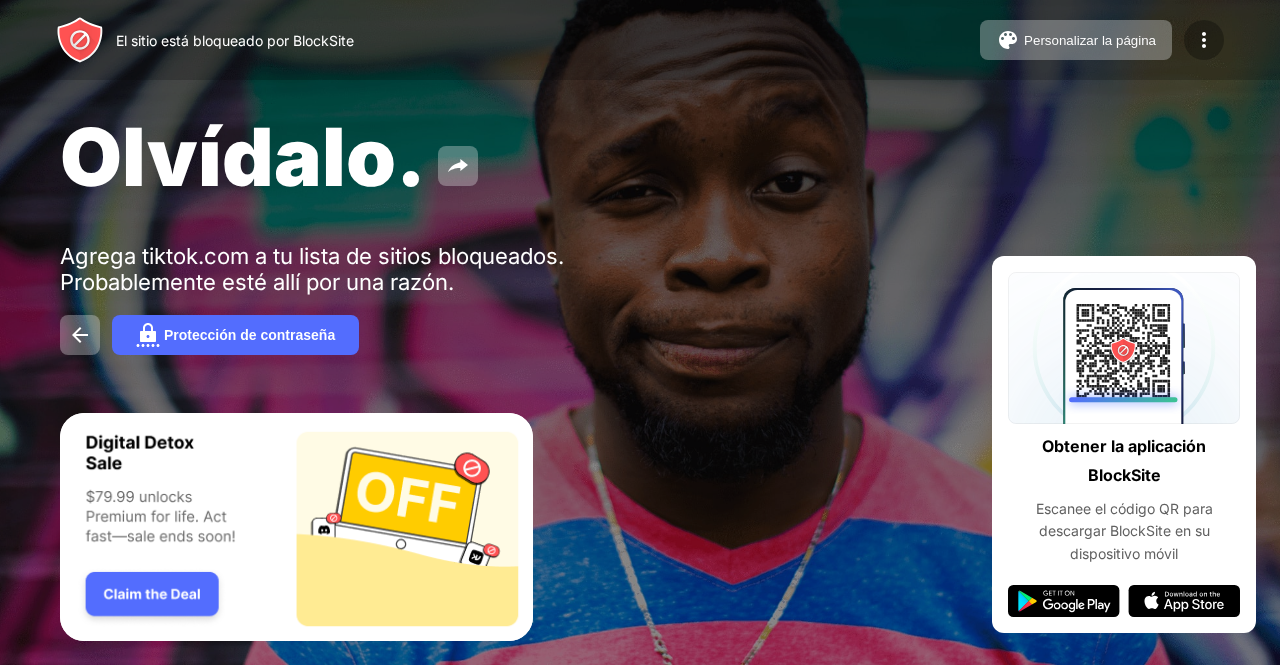 click at bounding box center (1204, 40) 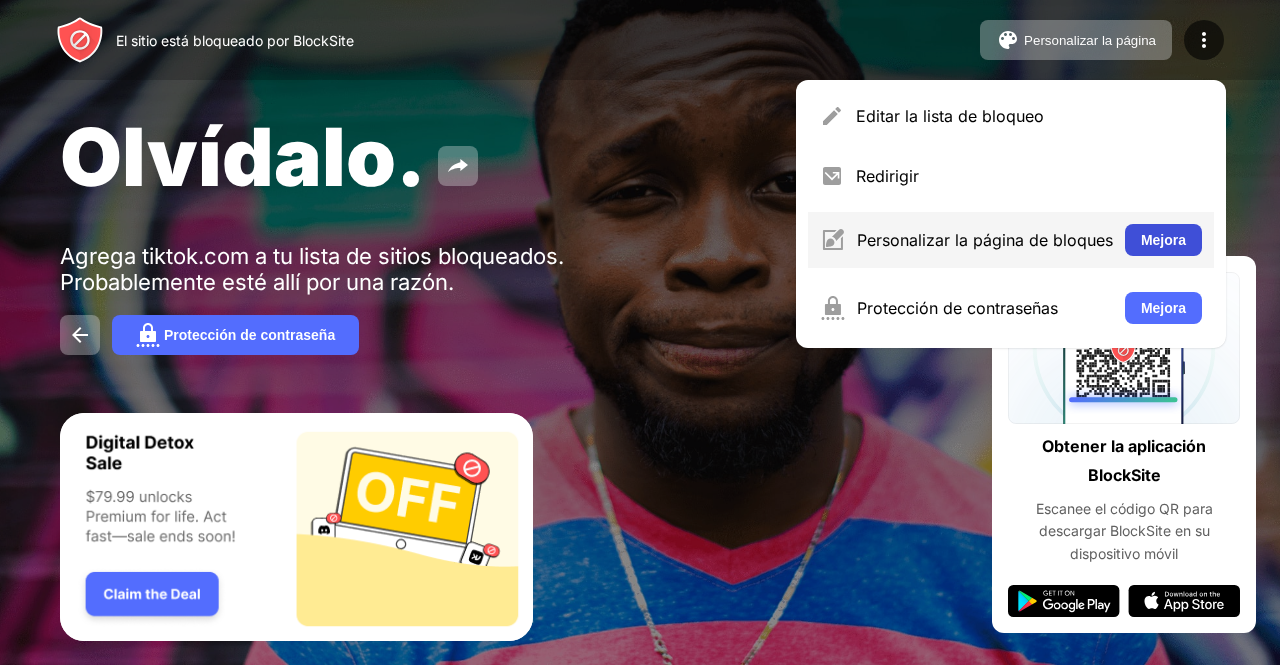 click on "Mejora" at bounding box center (1163, 240) 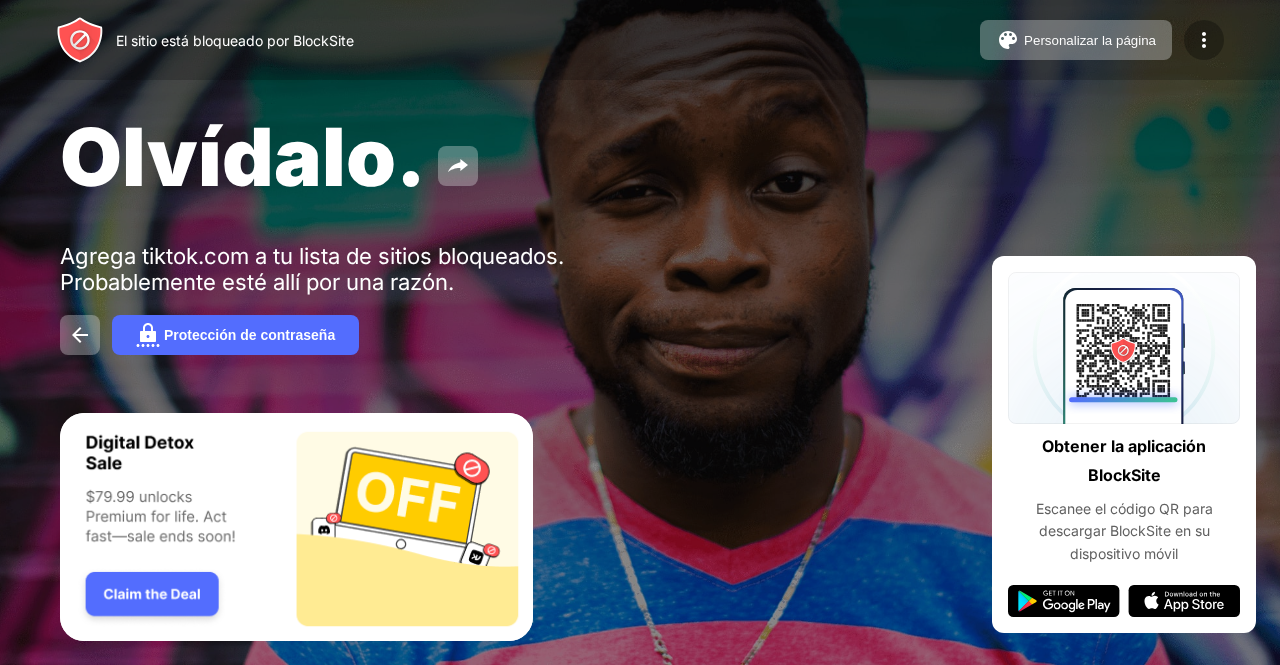 click at bounding box center (1204, 40) 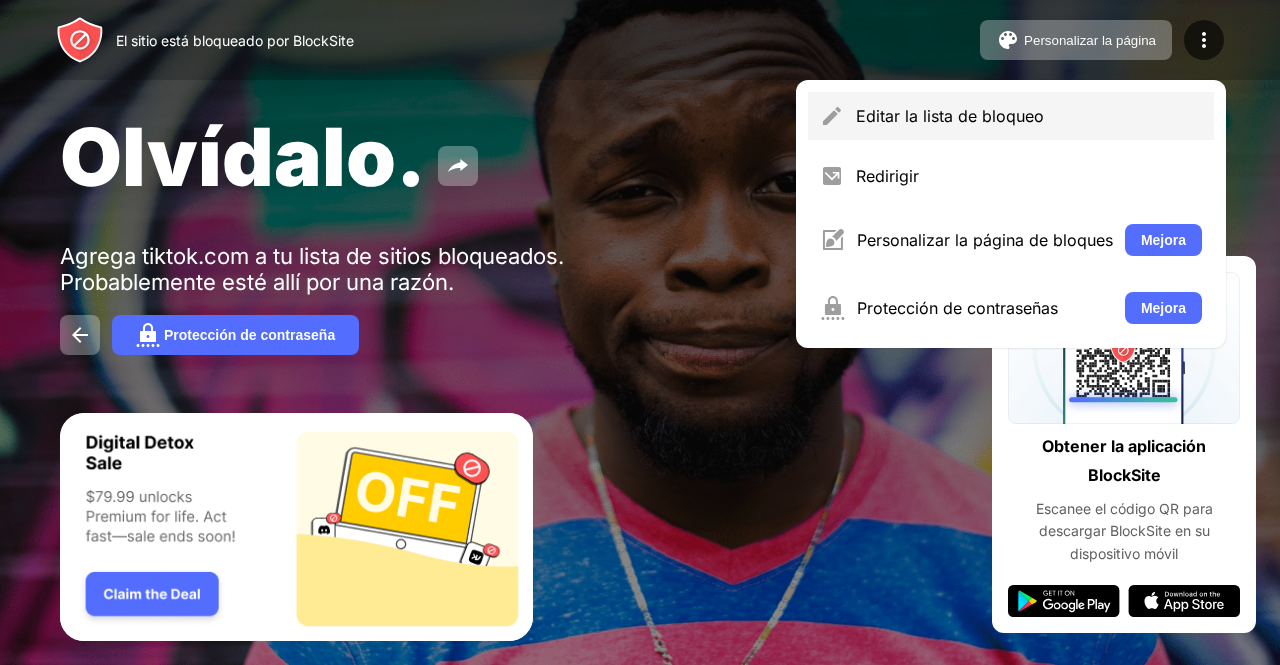 click on "Editar la lista de bloqueo" at bounding box center [950, 116] 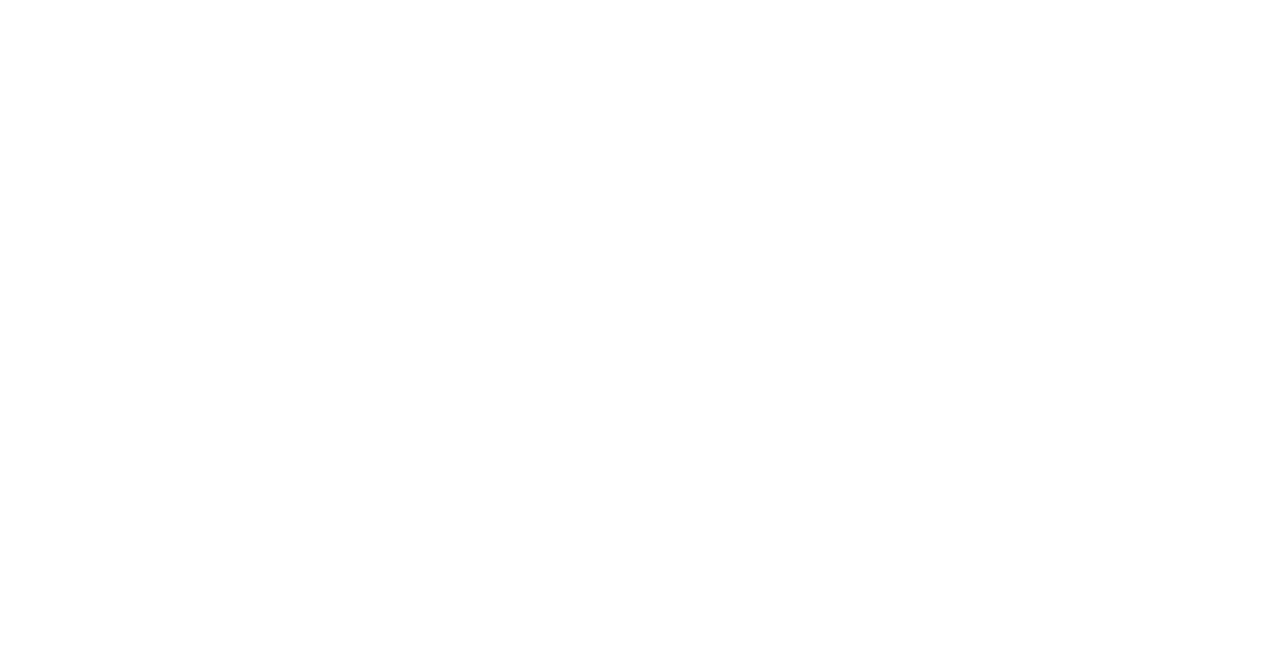 scroll, scrollTop: 0, scrollLeft: 0, axis: both 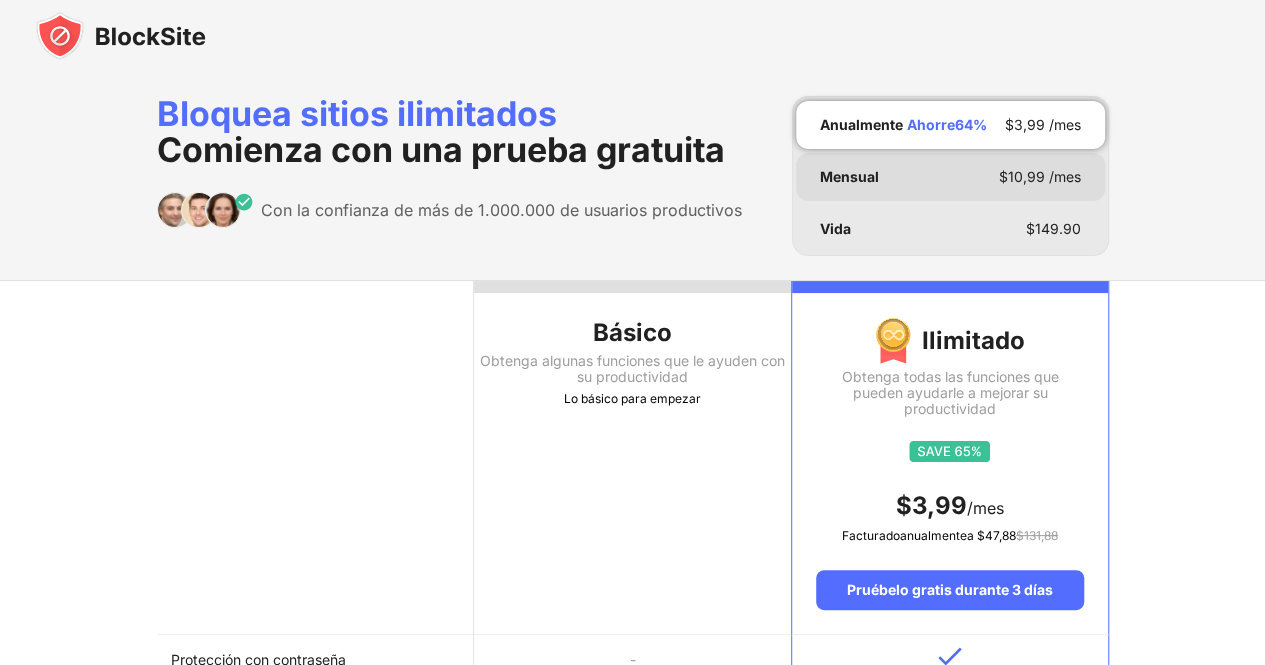 click on "Mensual" at bounding box center [849, 176] 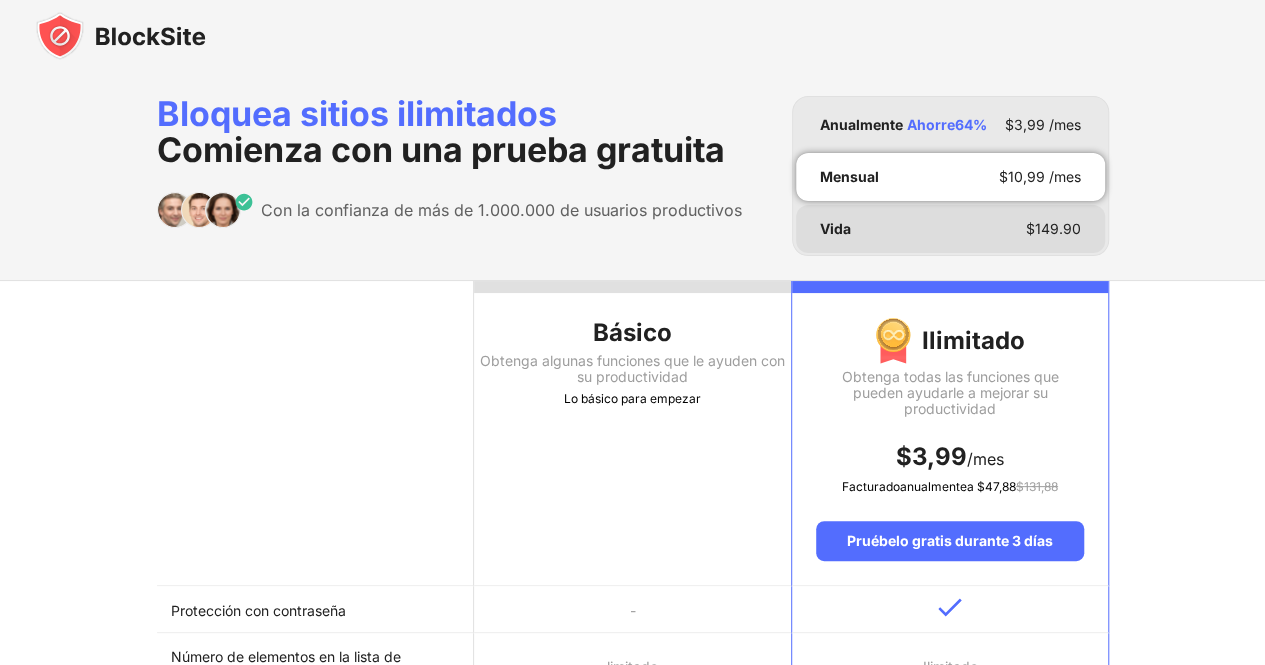 click on "Vida $  149.90" at bounding box center [950, 229] 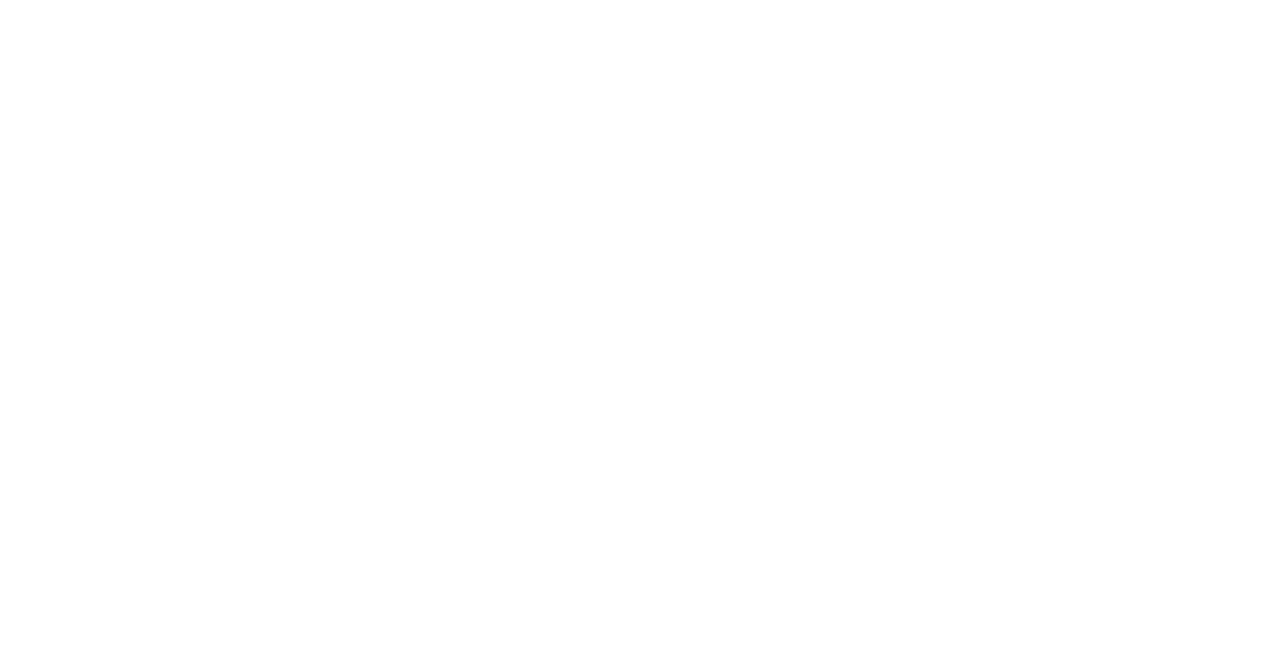scroll, scrollTop: 0, scrollLeft: 0, axis: both 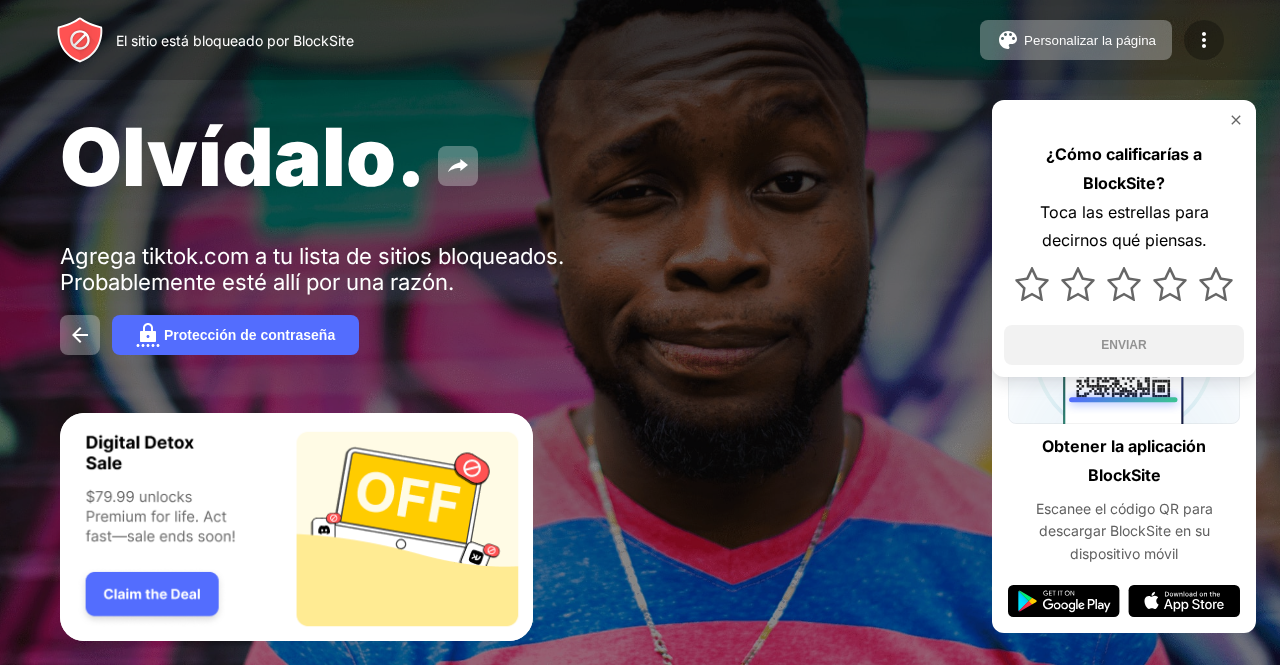 click at bounding box center [1204, 40] 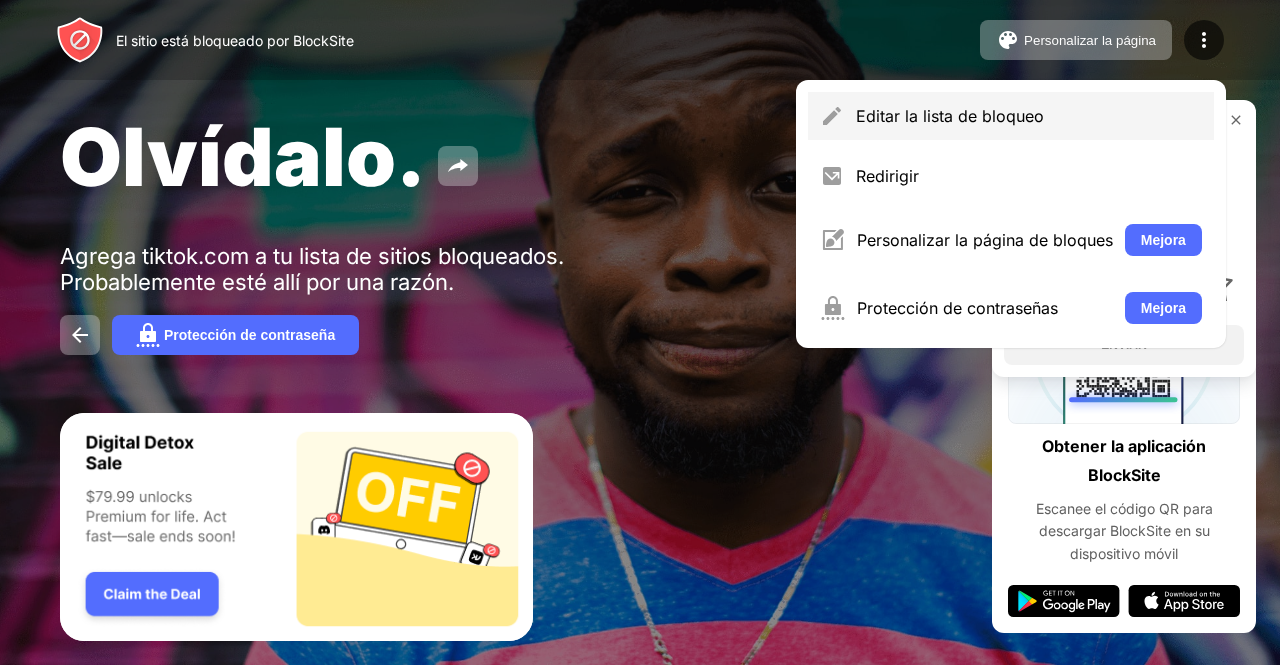 click on "Editar la lista de bloqueo" at bounding box center [1011, 116] 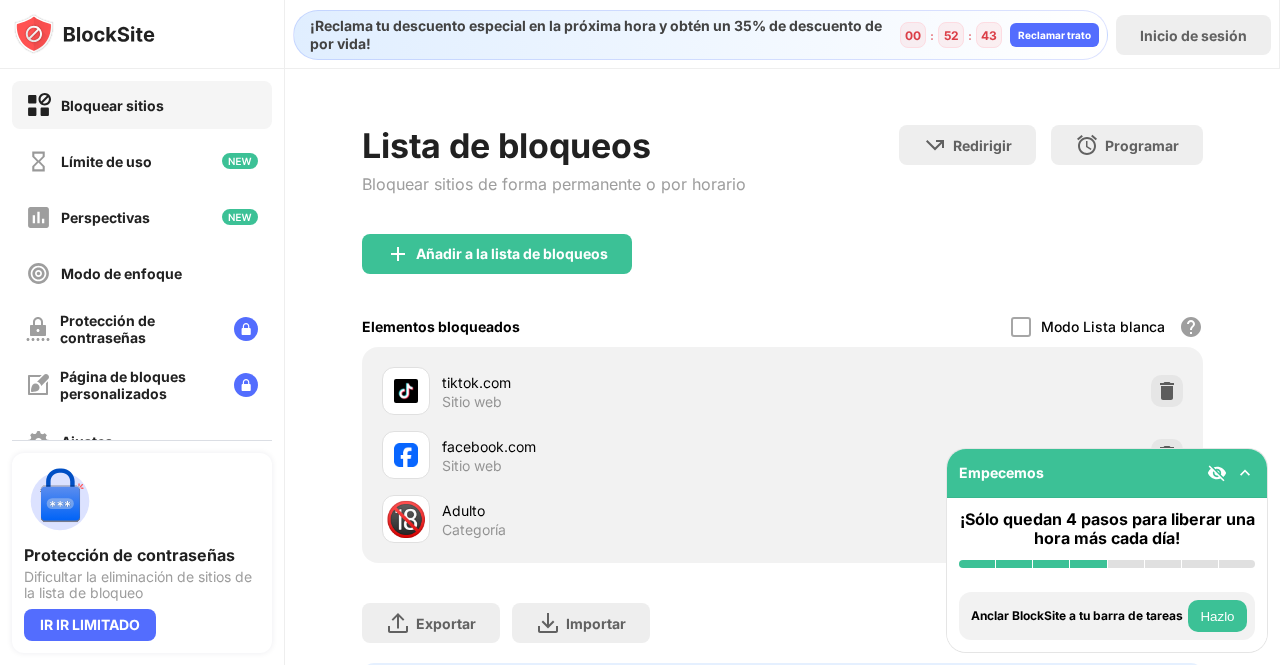 click on "tiktok.com" at bounding box center (612, 382) 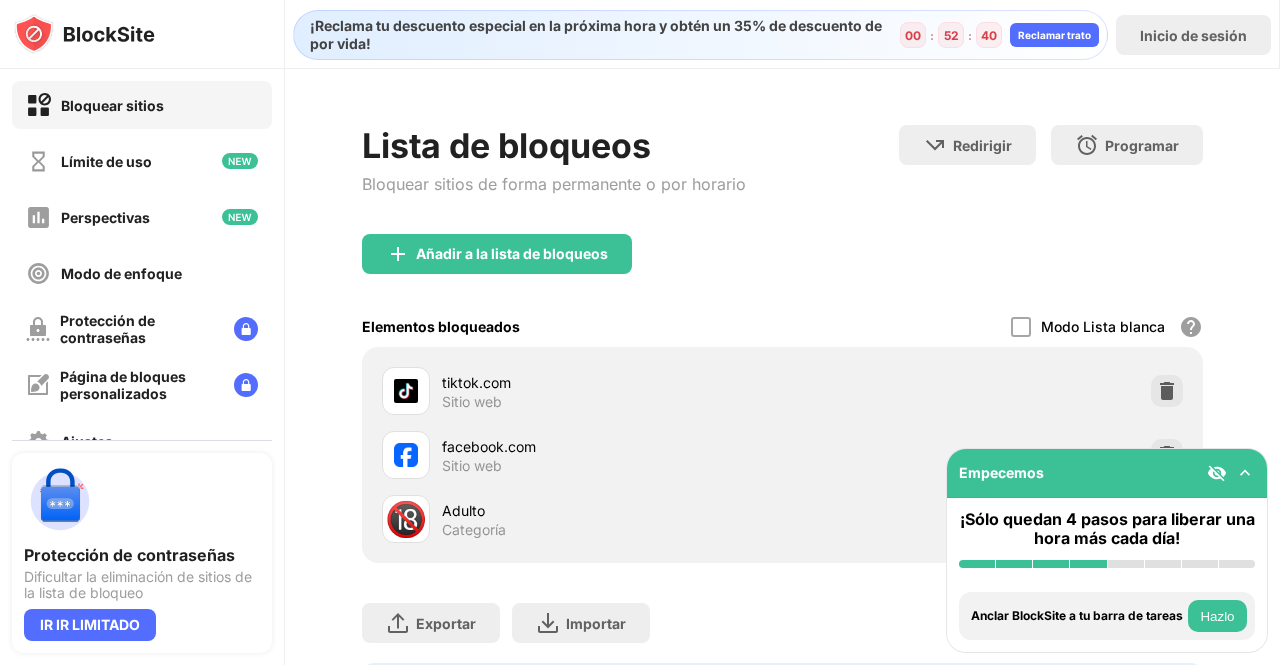 click on "Adulto Categoría" at bounding box center (612, 519) 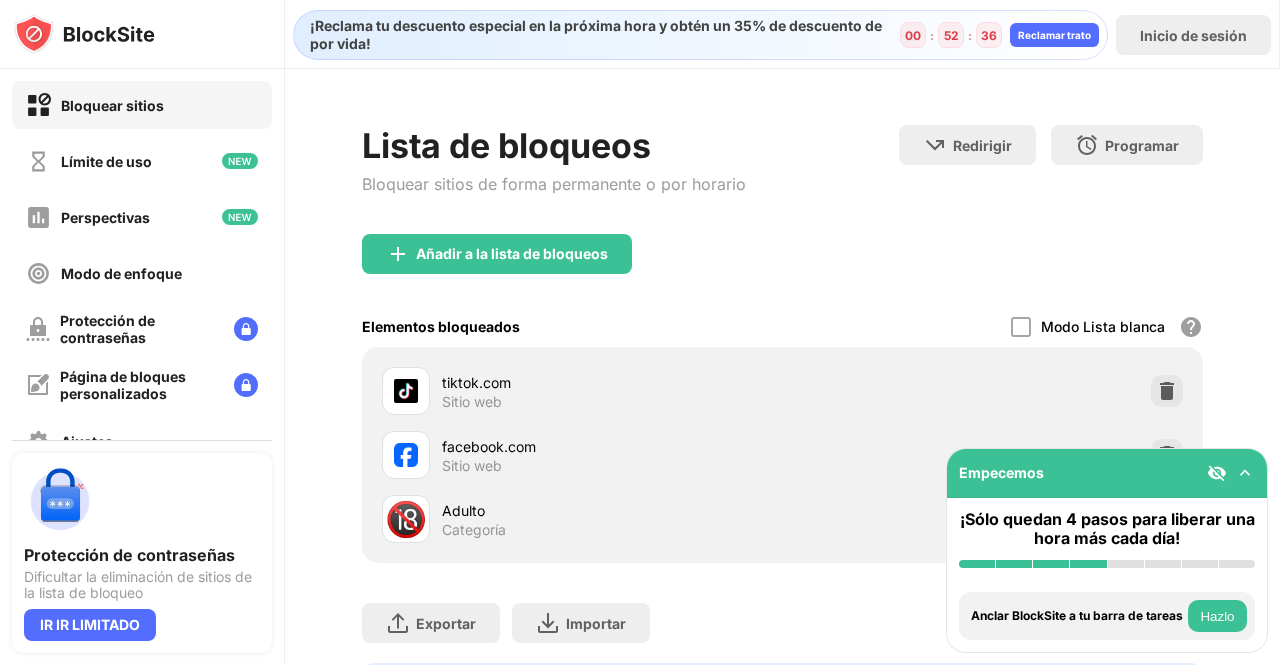 click at bounding box center [1245, 473] 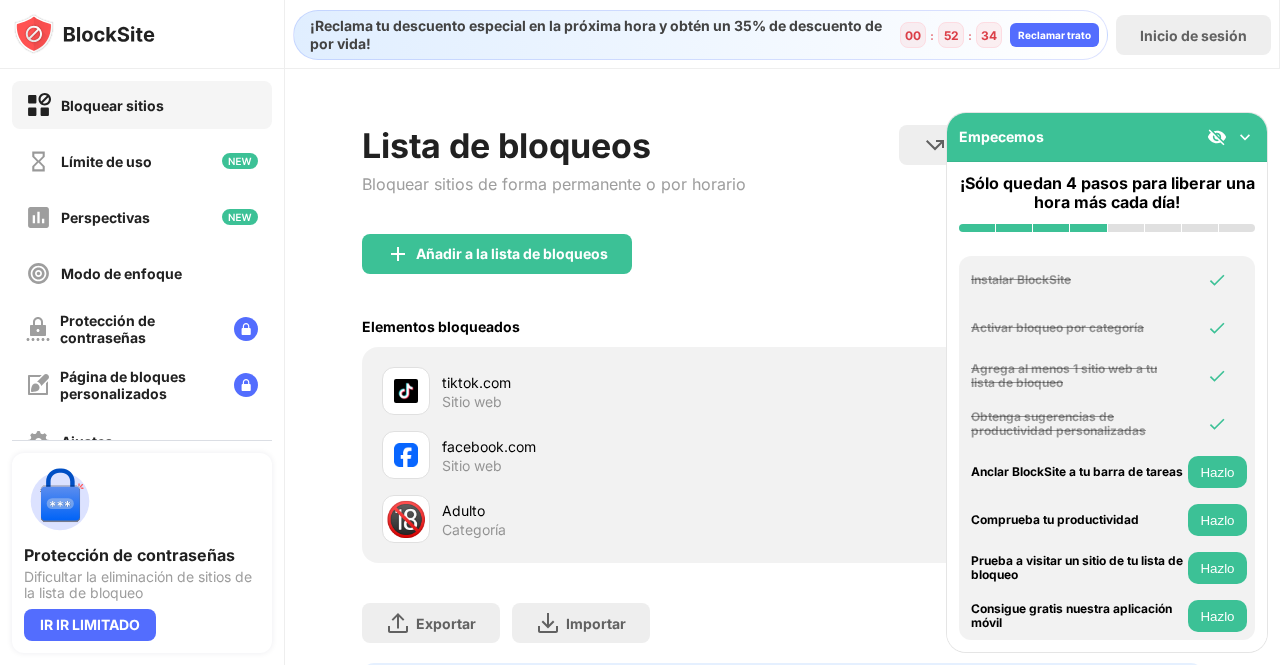 click at bounding box center [1245, 137] 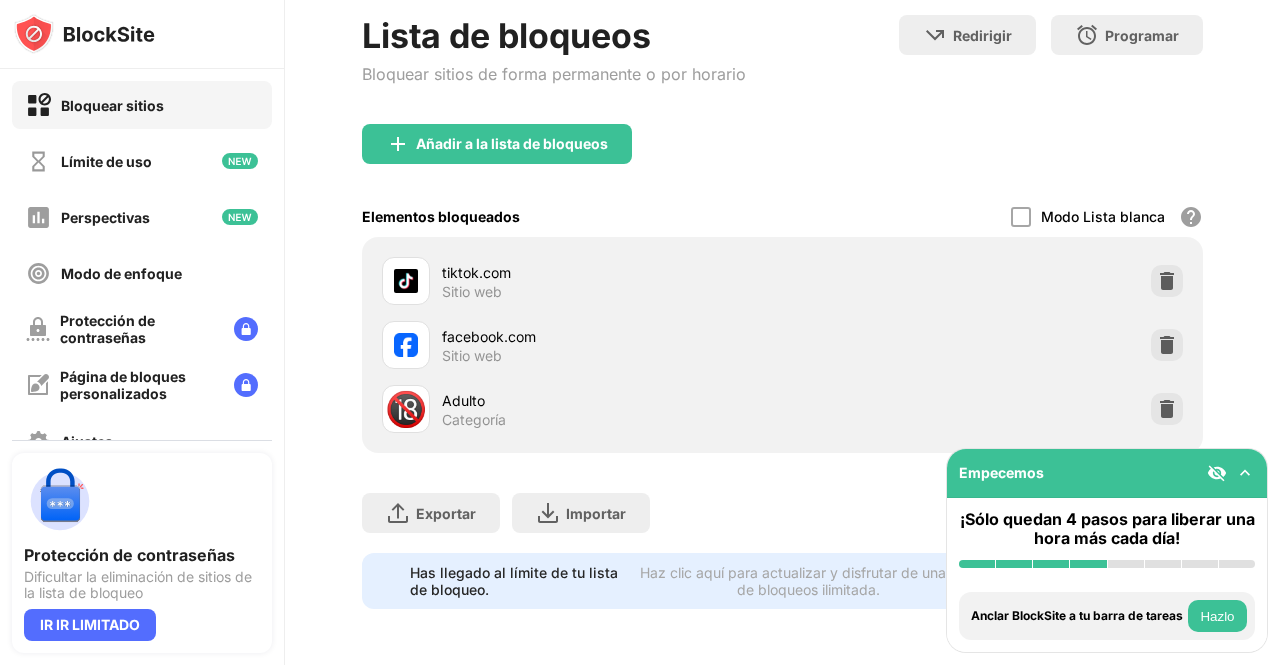 scroll, scrollTop: 124, scrollLeft: 0, axis: vertical 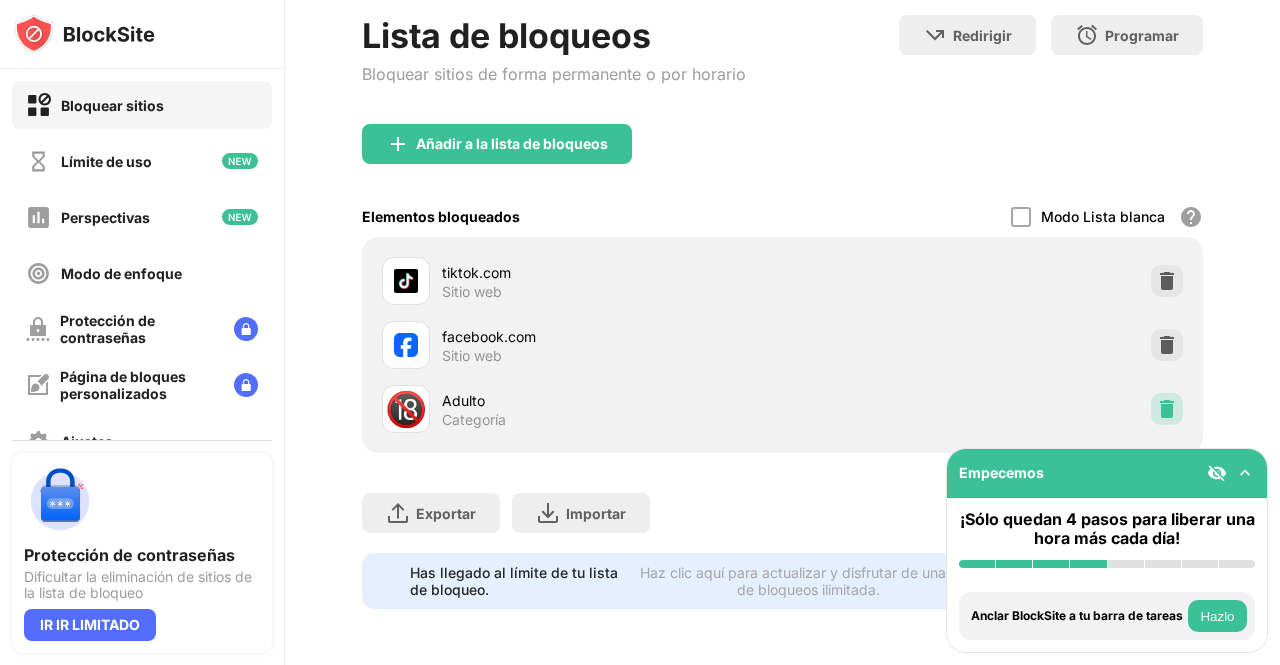 click at bounding box center [1167, 409] 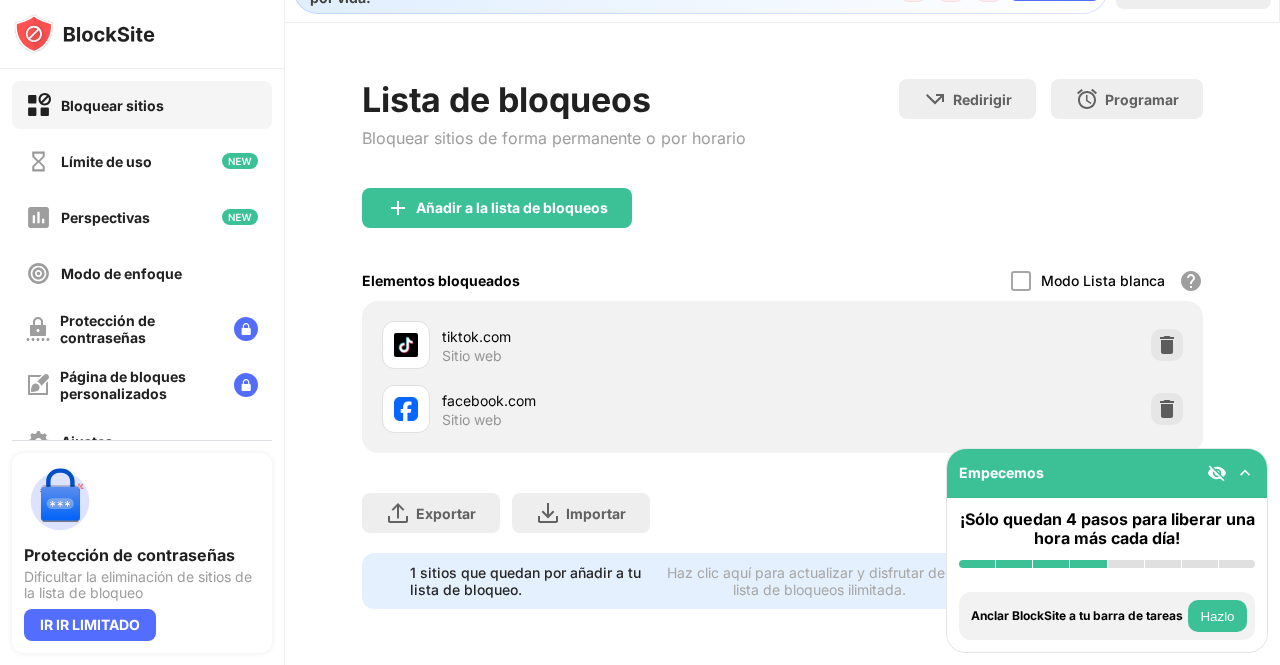 scroll, scrollTop: 60, scrollLeft: 0, axis: vertical 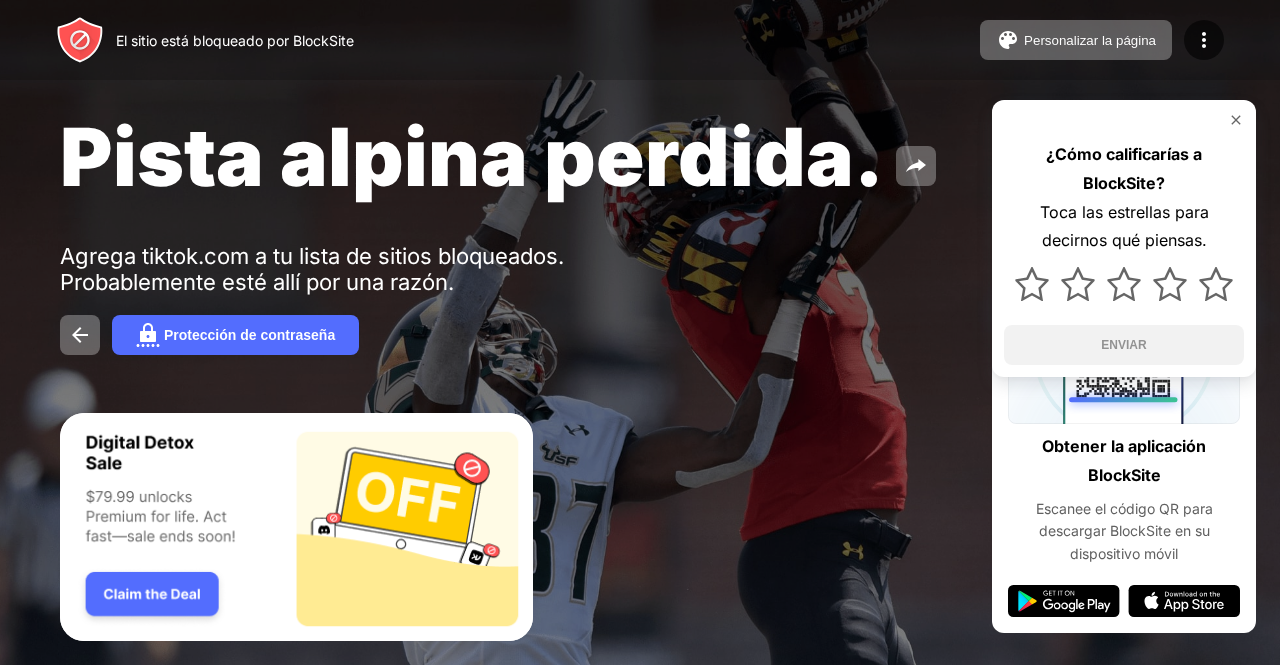 click at bounding box center [1236, 120] 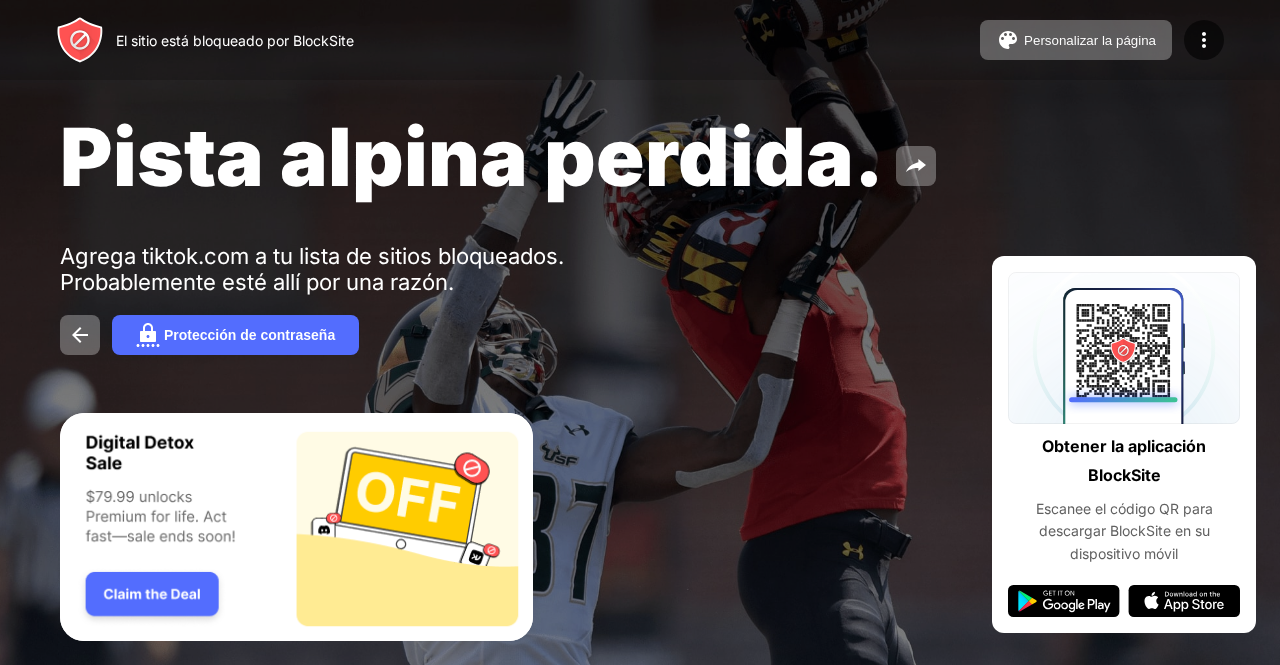 click on "Pista alpina perdida. Agrega tiktok.com a tu lista de sitios bloqueados. Probablemente esté allí por una razón. Protección de contraseña" at bounding box center [640, 231] 